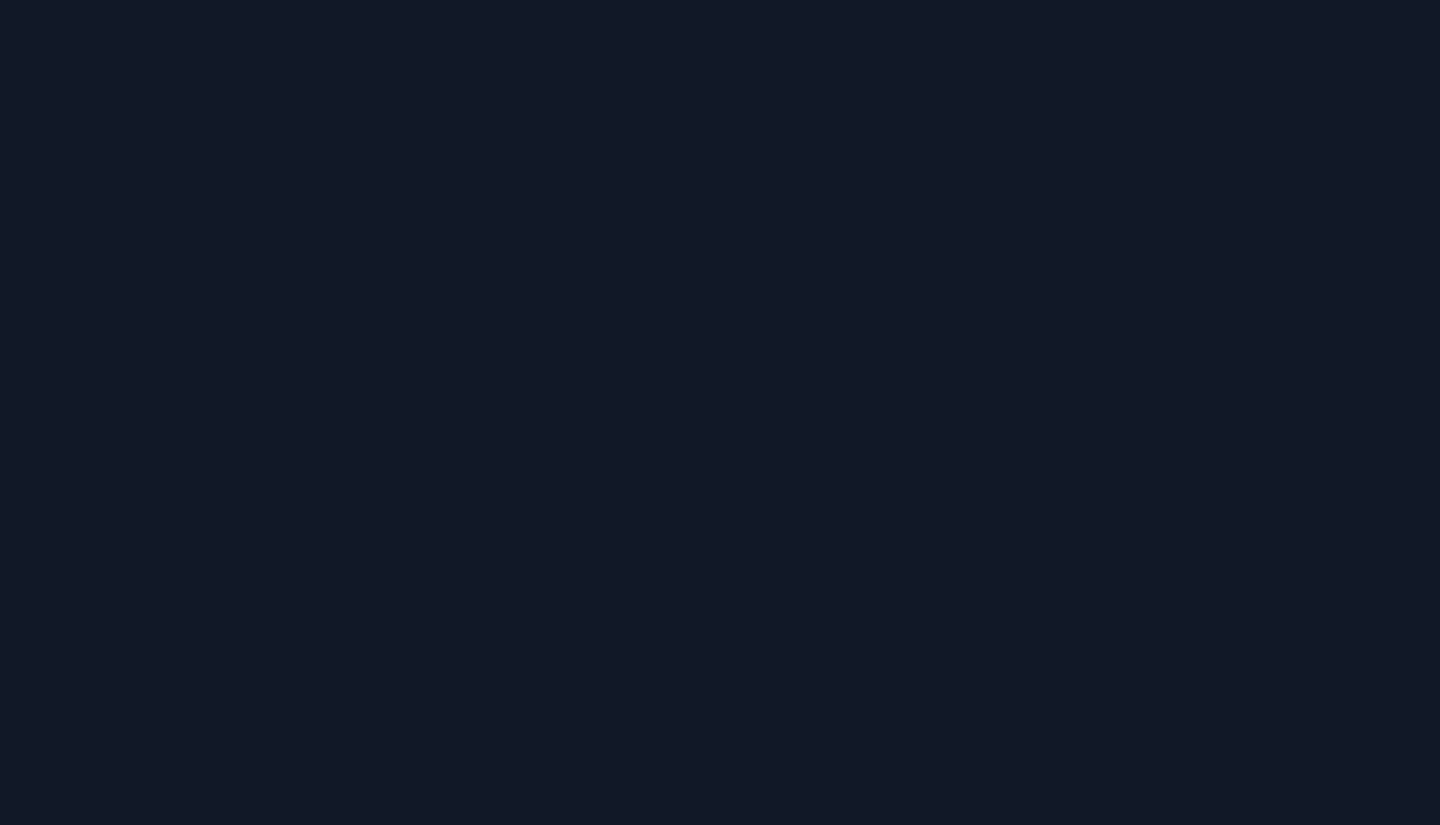 scroll, scrollTop: 0, scrollLeft: 0, axis: both 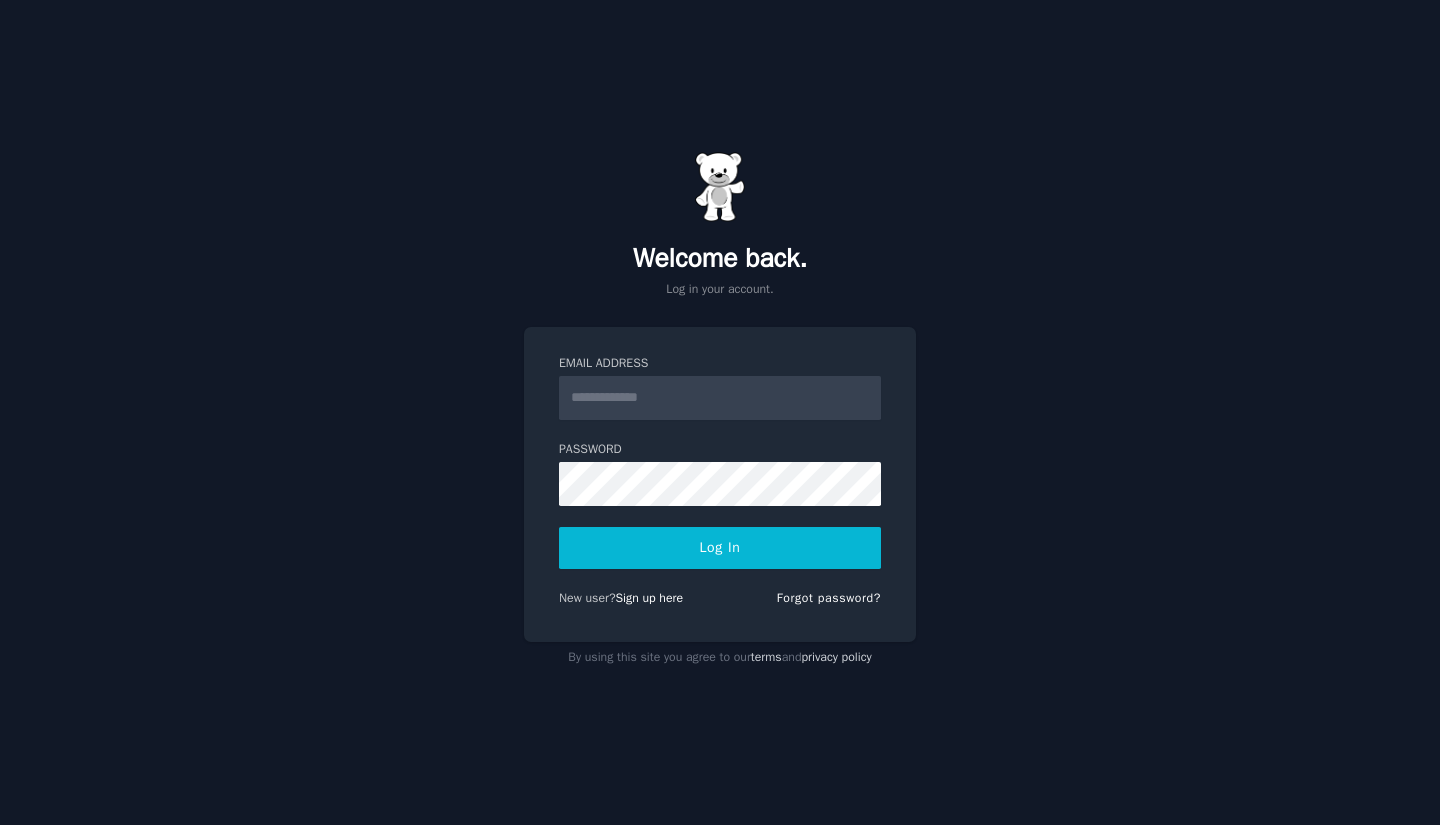 click on "Email Address" at bounding box center (720, 398) 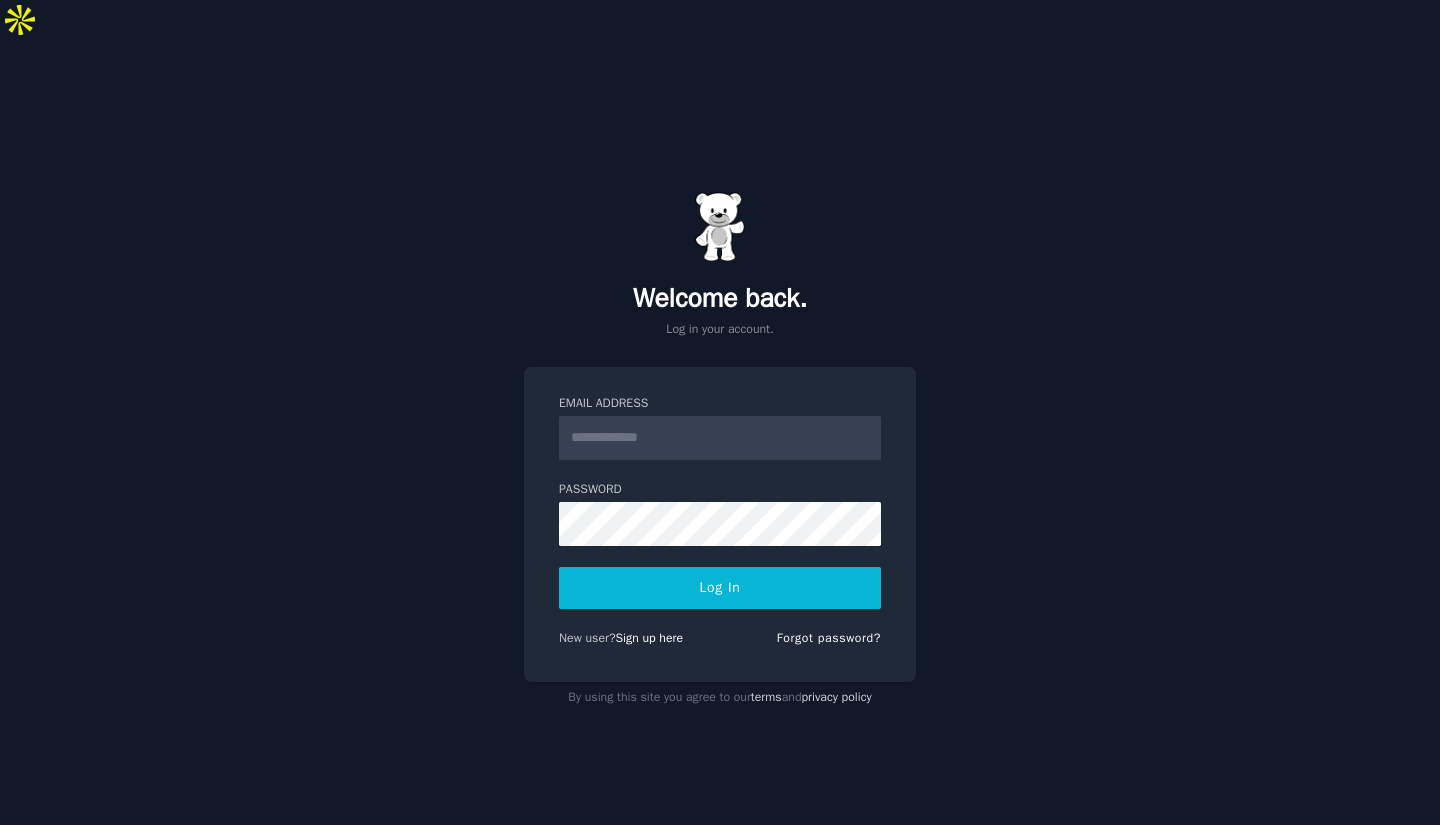 type on "**********" 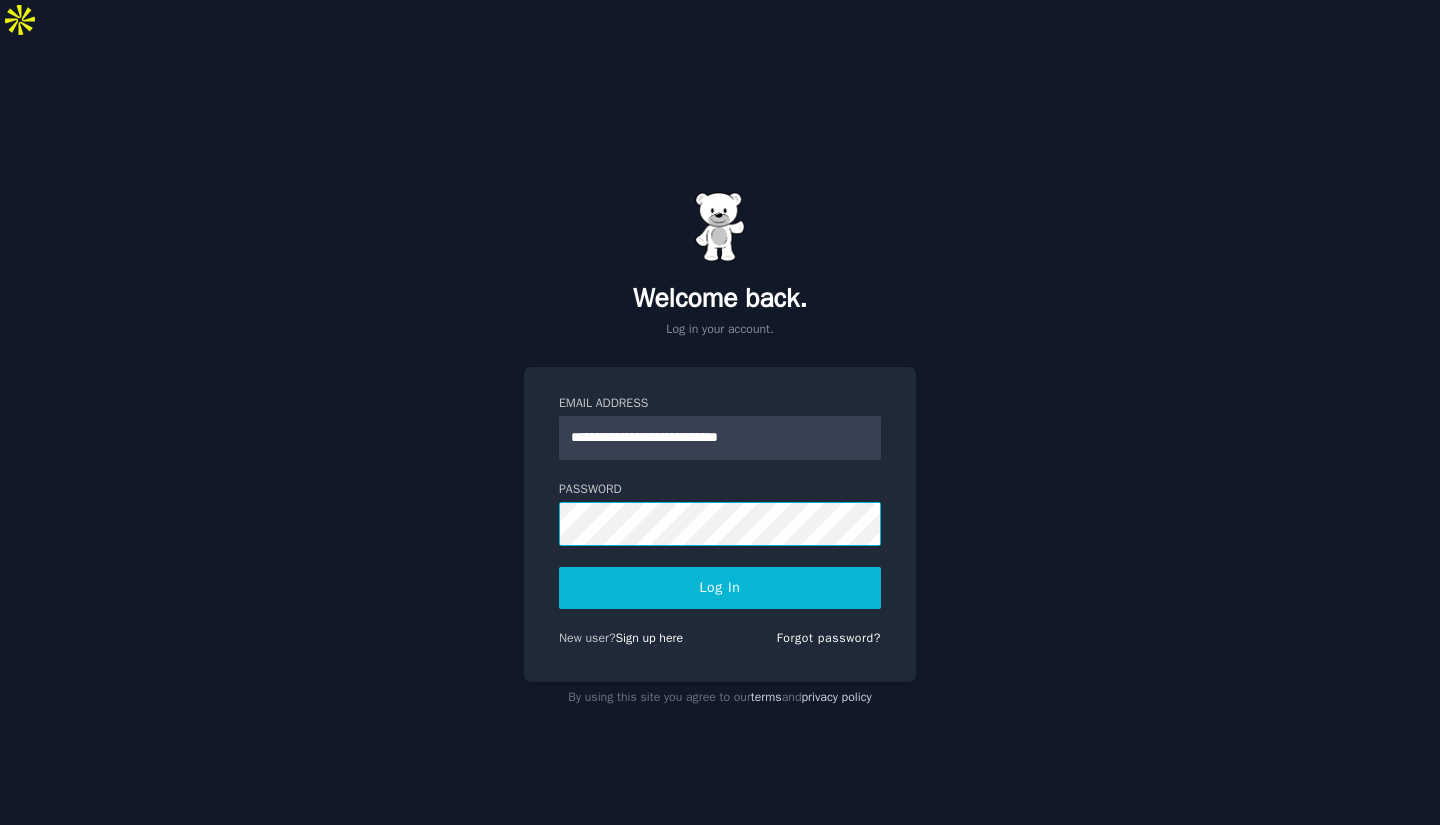 click on "Log In" at bounding box center [720, 588] 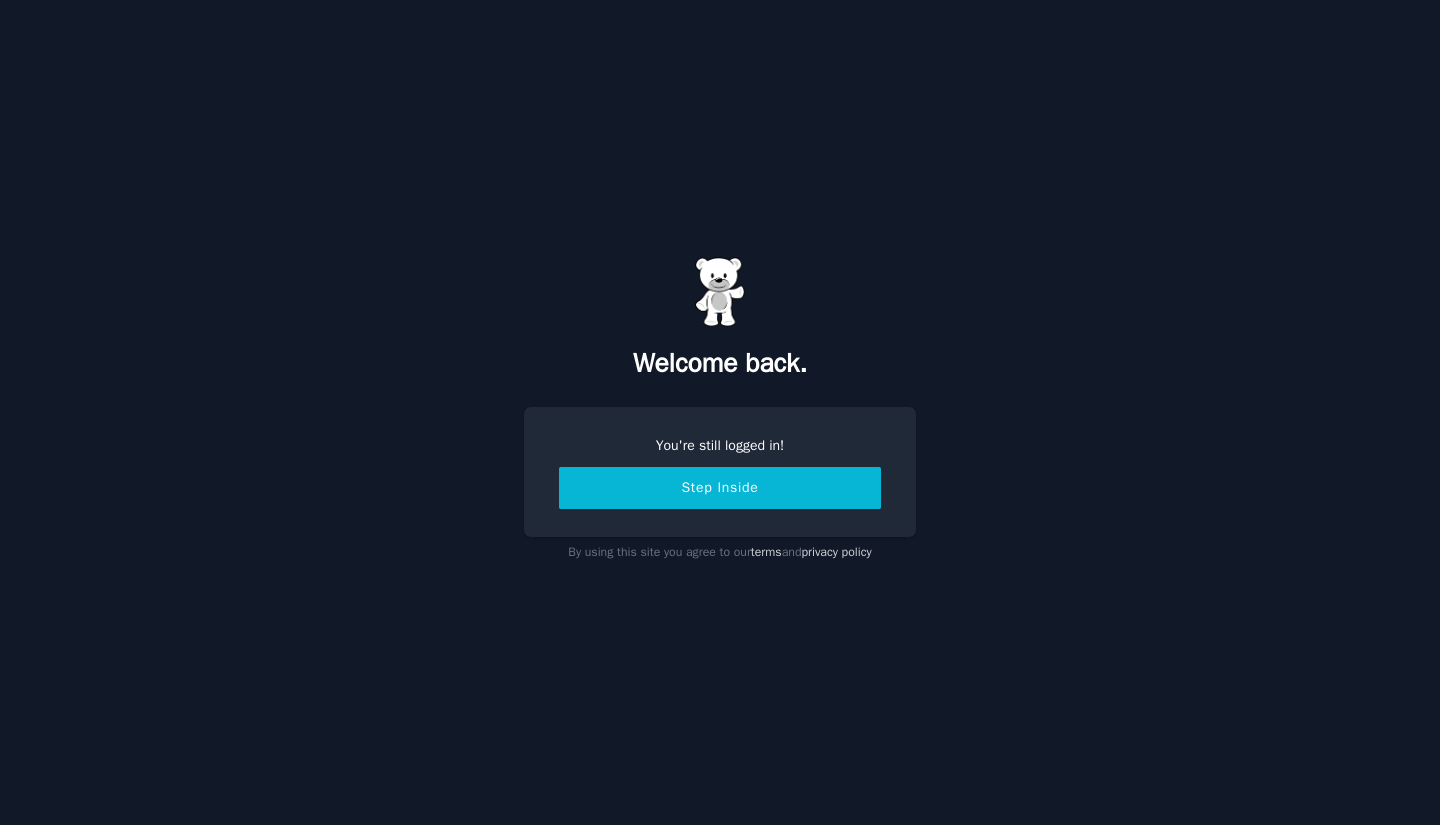 scroll, scrollTop: 0, scrollLeft: 0, axis: both 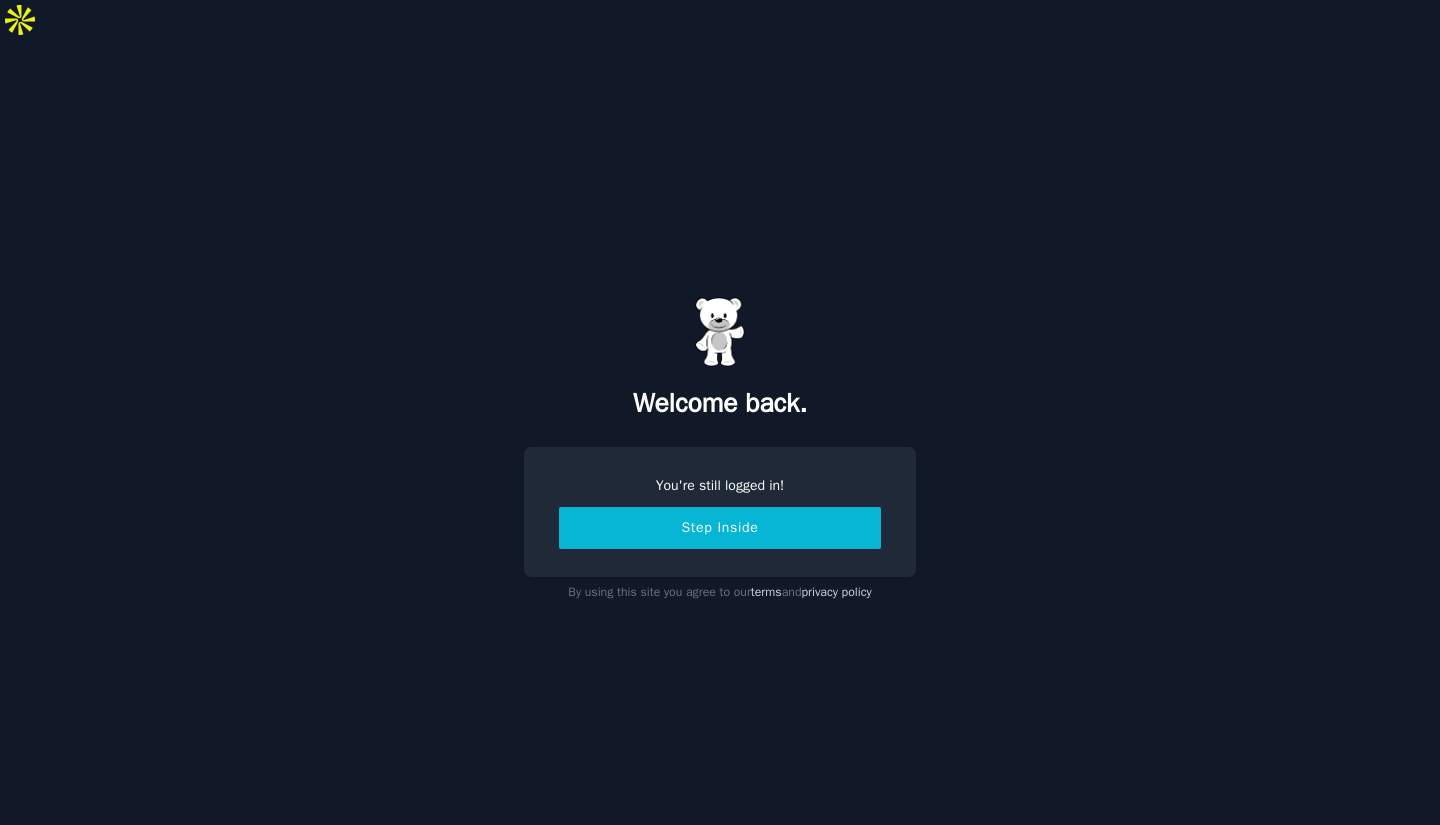 click on "Step Inside" at bounding box center [720, 528] 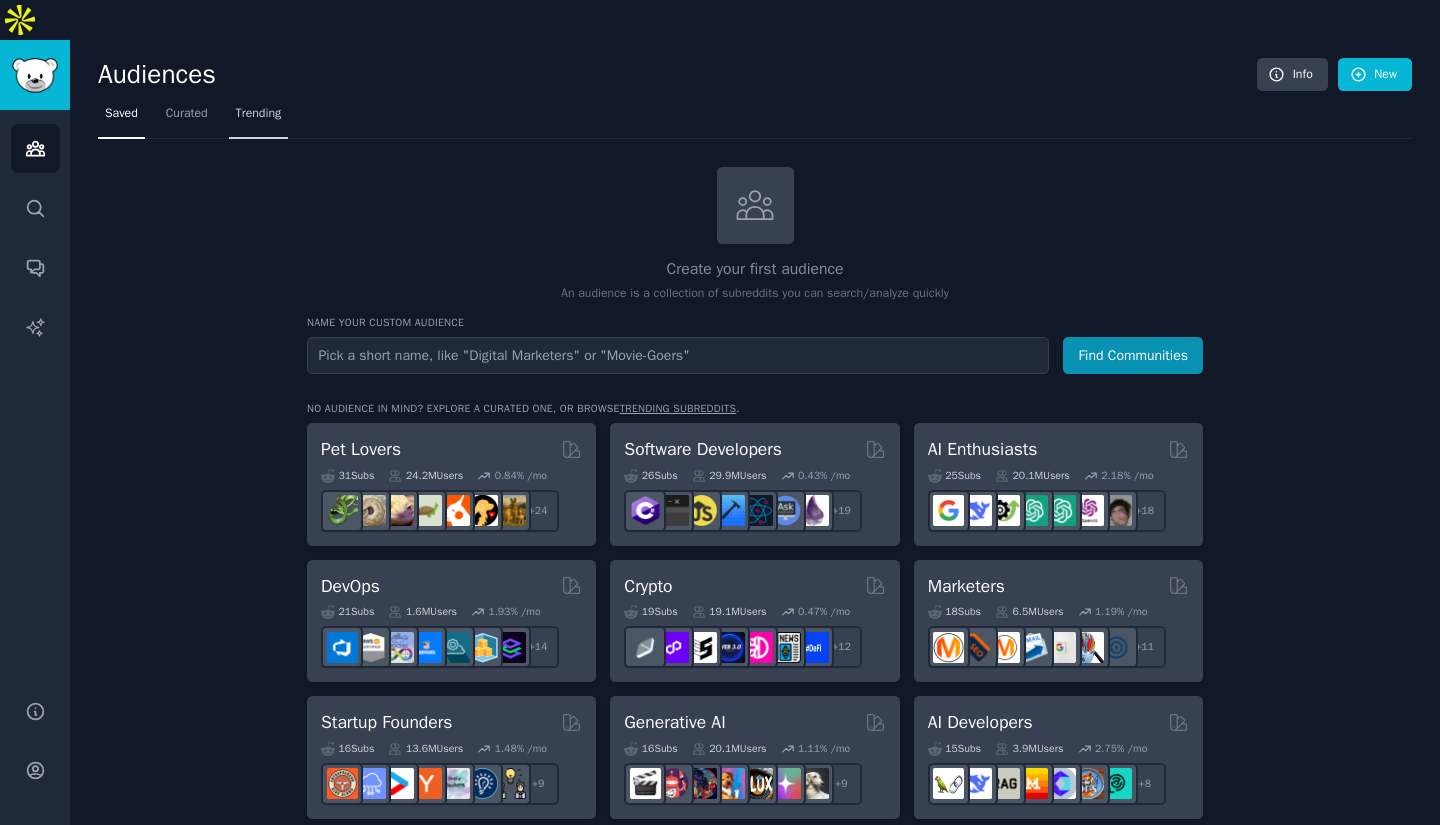 click on "Trending" at bounding box center (259, 114) 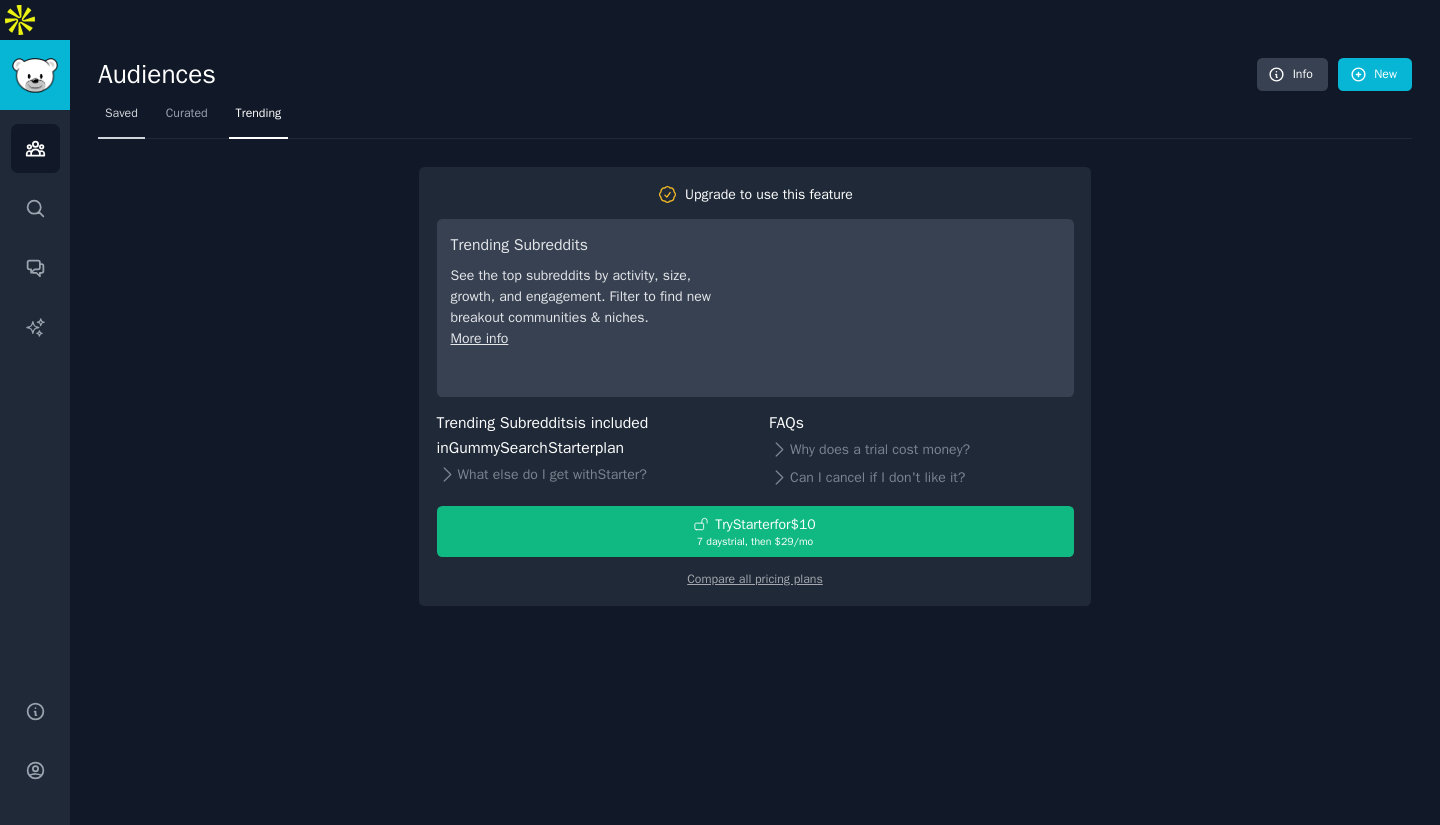 click on "Saved" at bounding box center (121, 118) 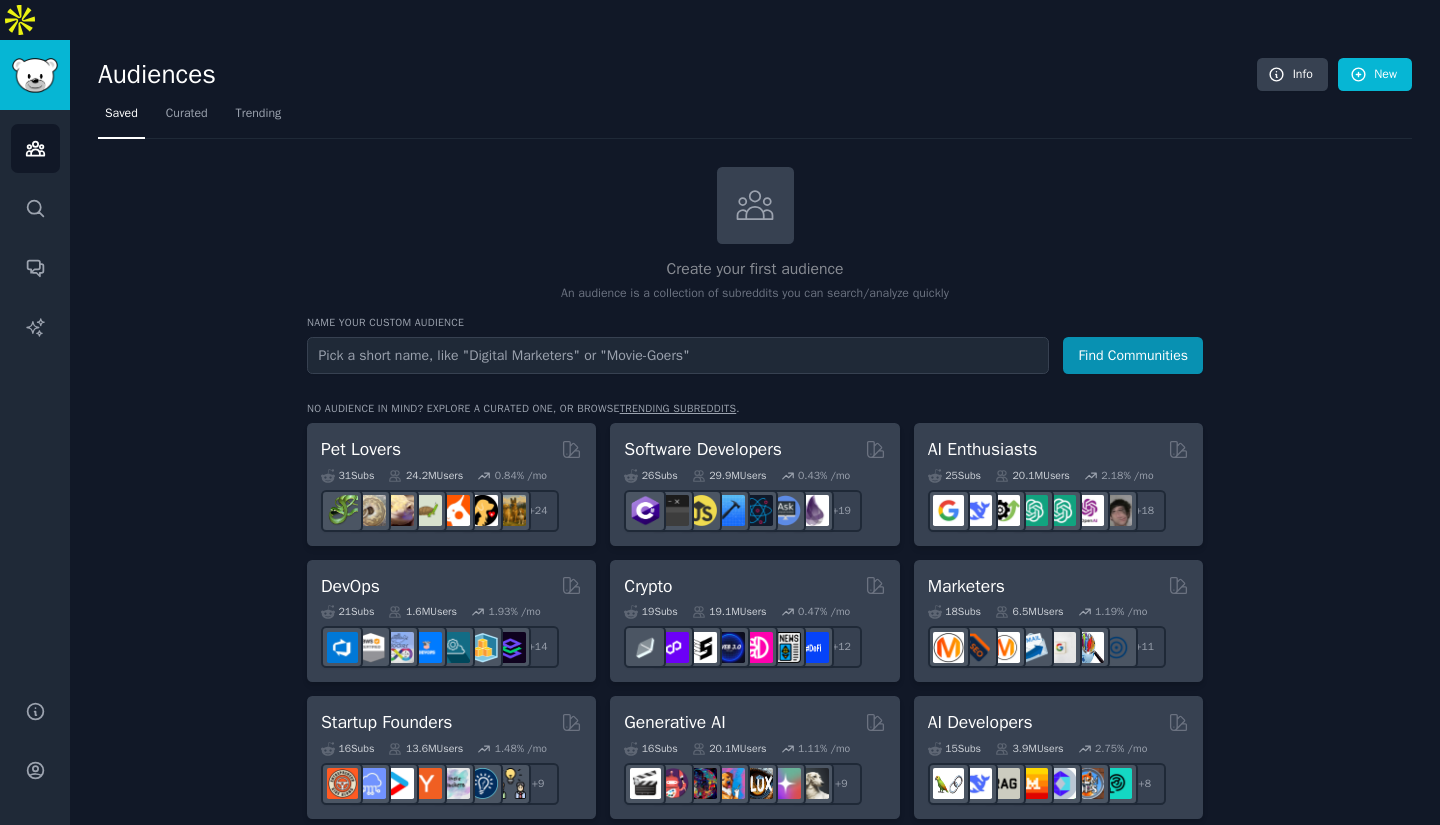 scroll, scrollTop: 9, scrollLeft: 0, axis: vertical 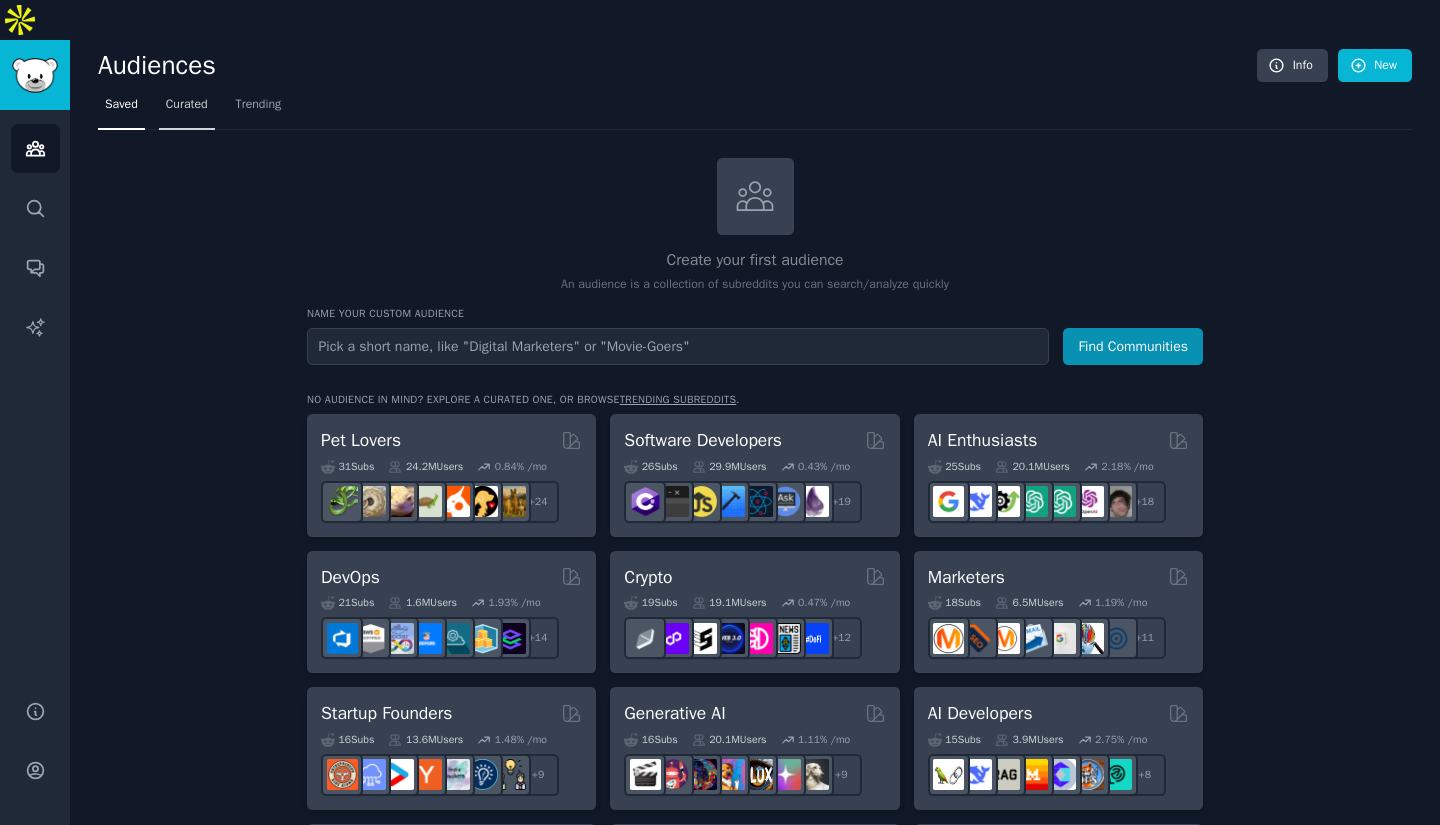 click on "Curated" at bounding box center (187, 109) 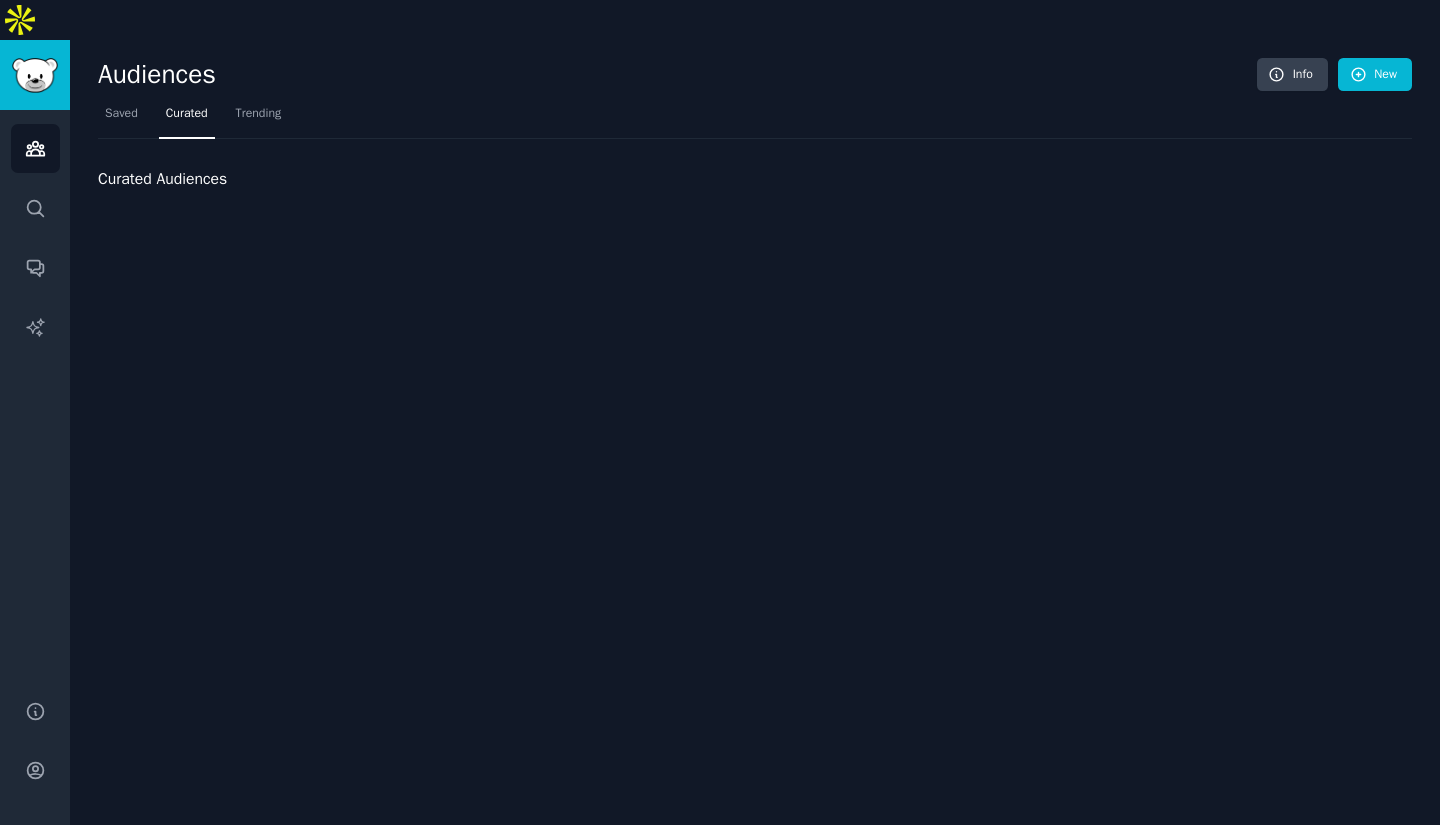 scroll, scrollTop: 0, scrollLeft: 0, axis: both 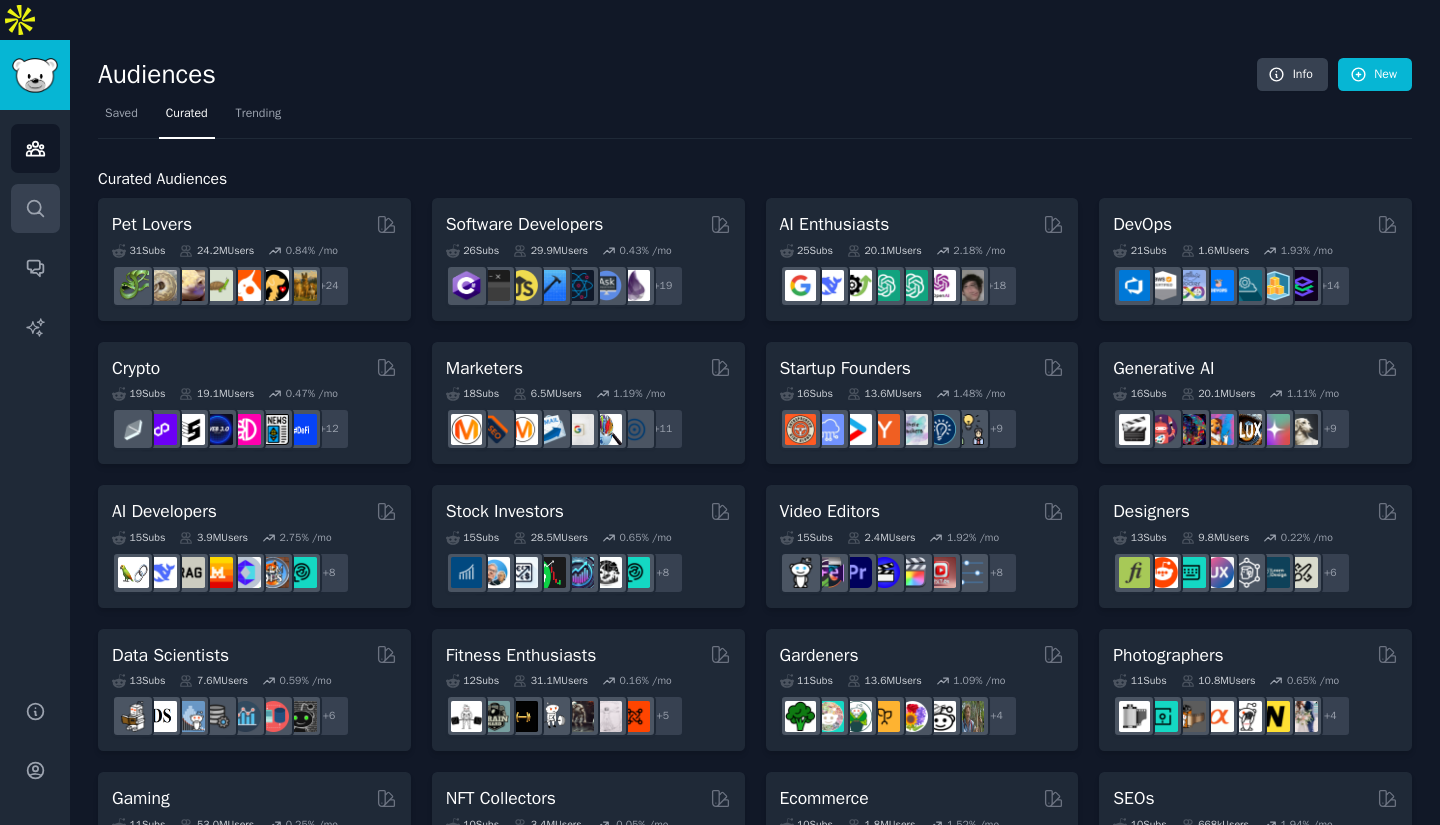 click on "Search" at bounding box center [35, 208] 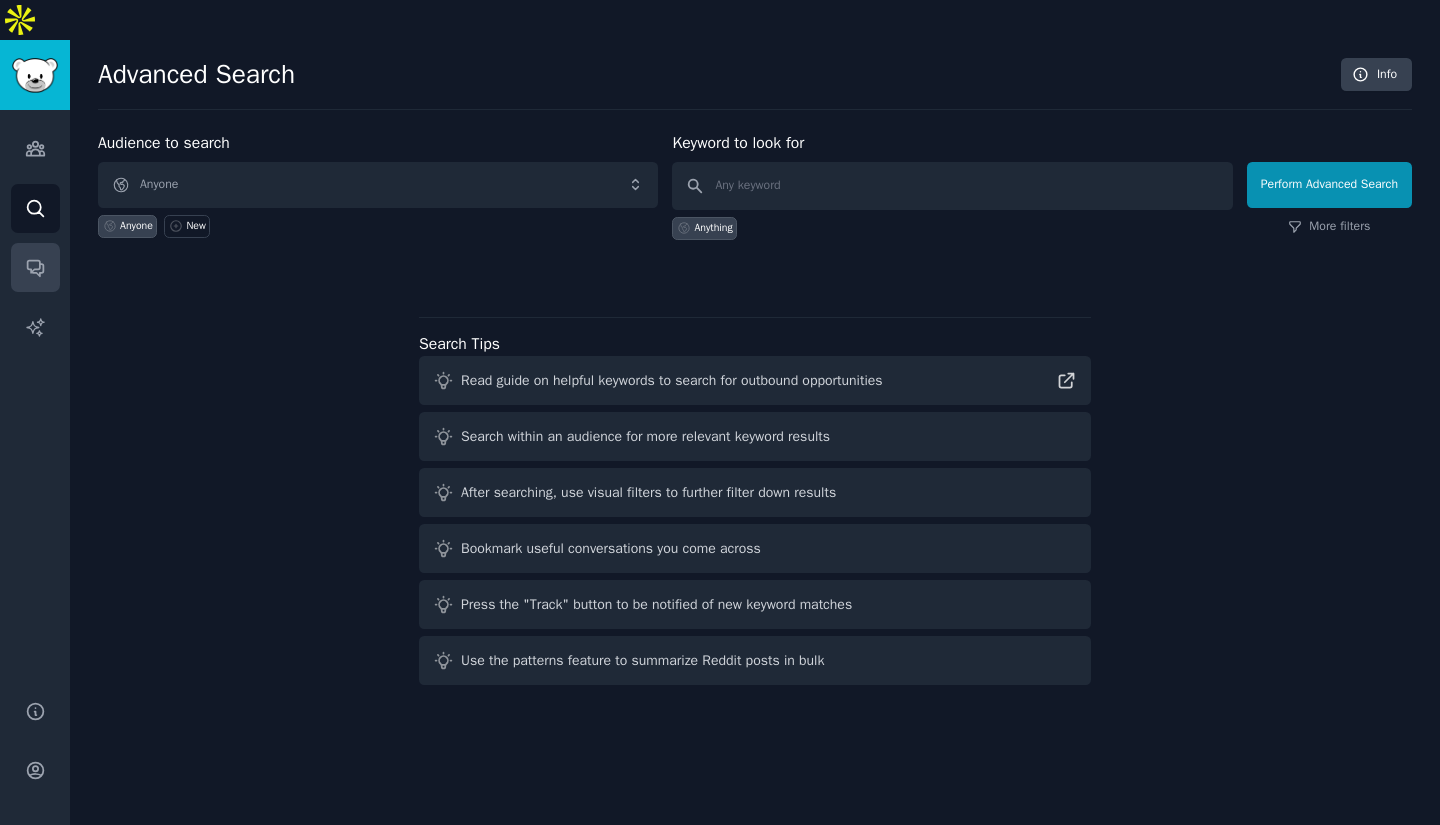 click 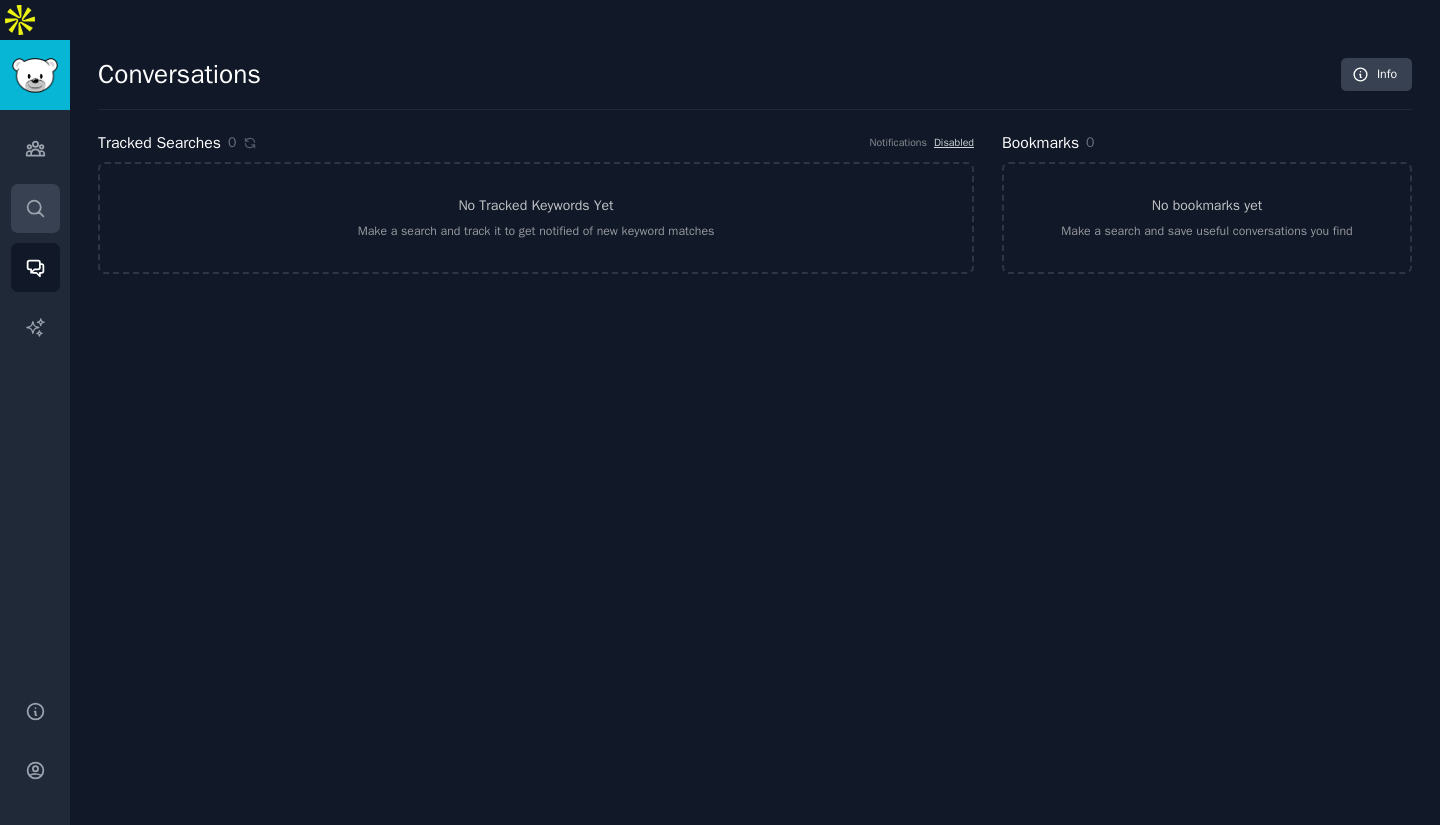 click 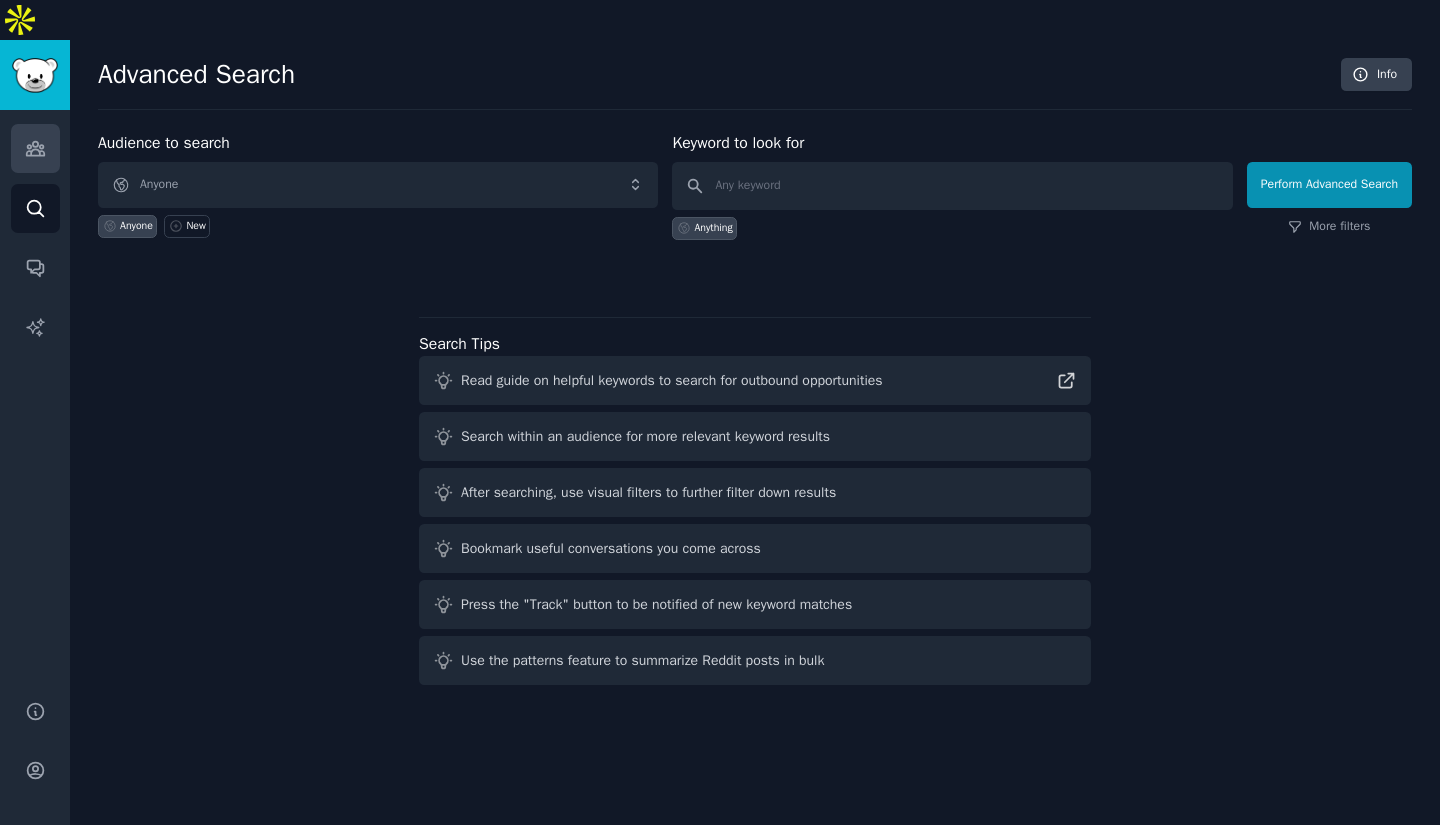 click 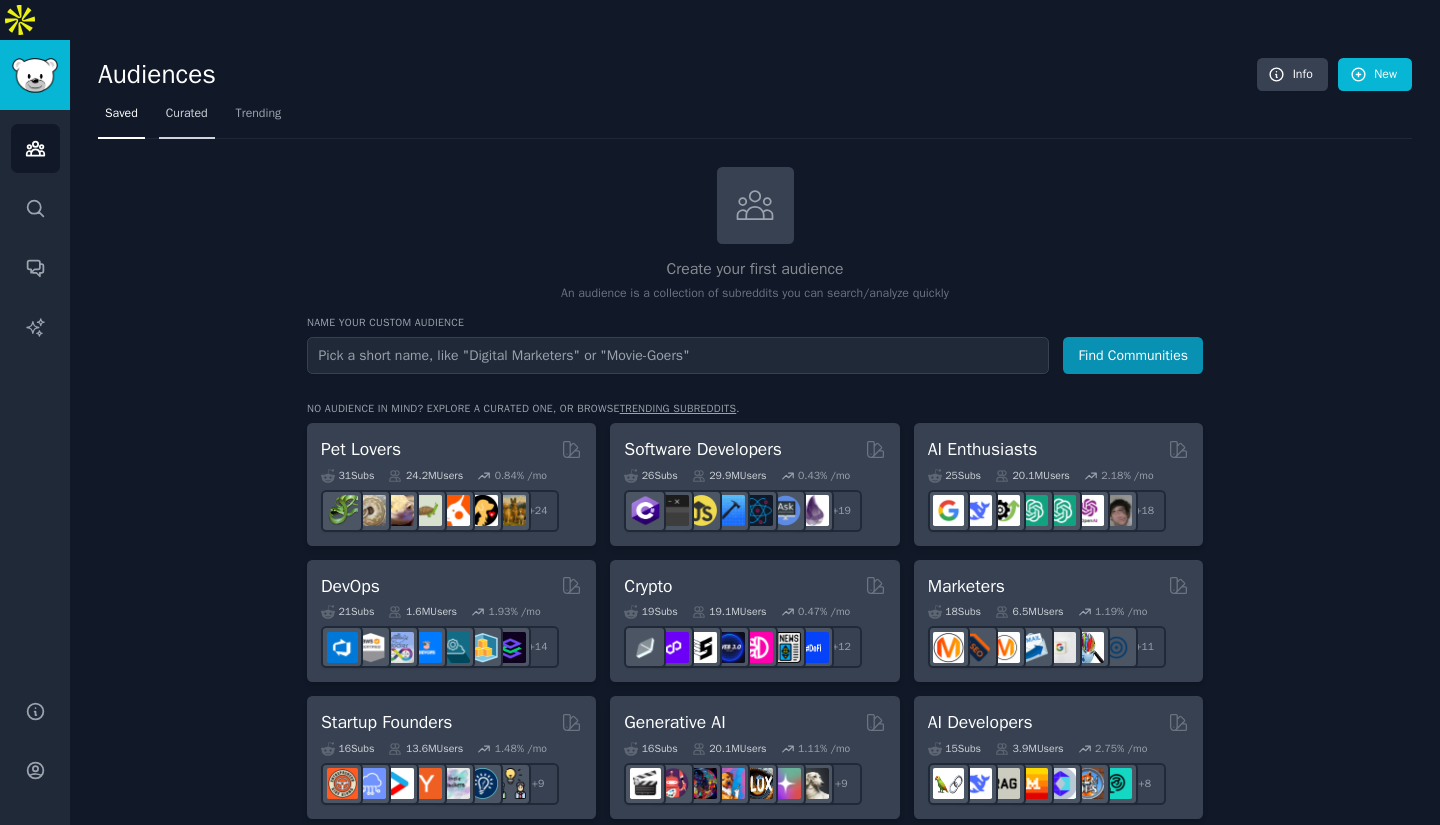 click on "Curated" at bounding box center (187, 114) 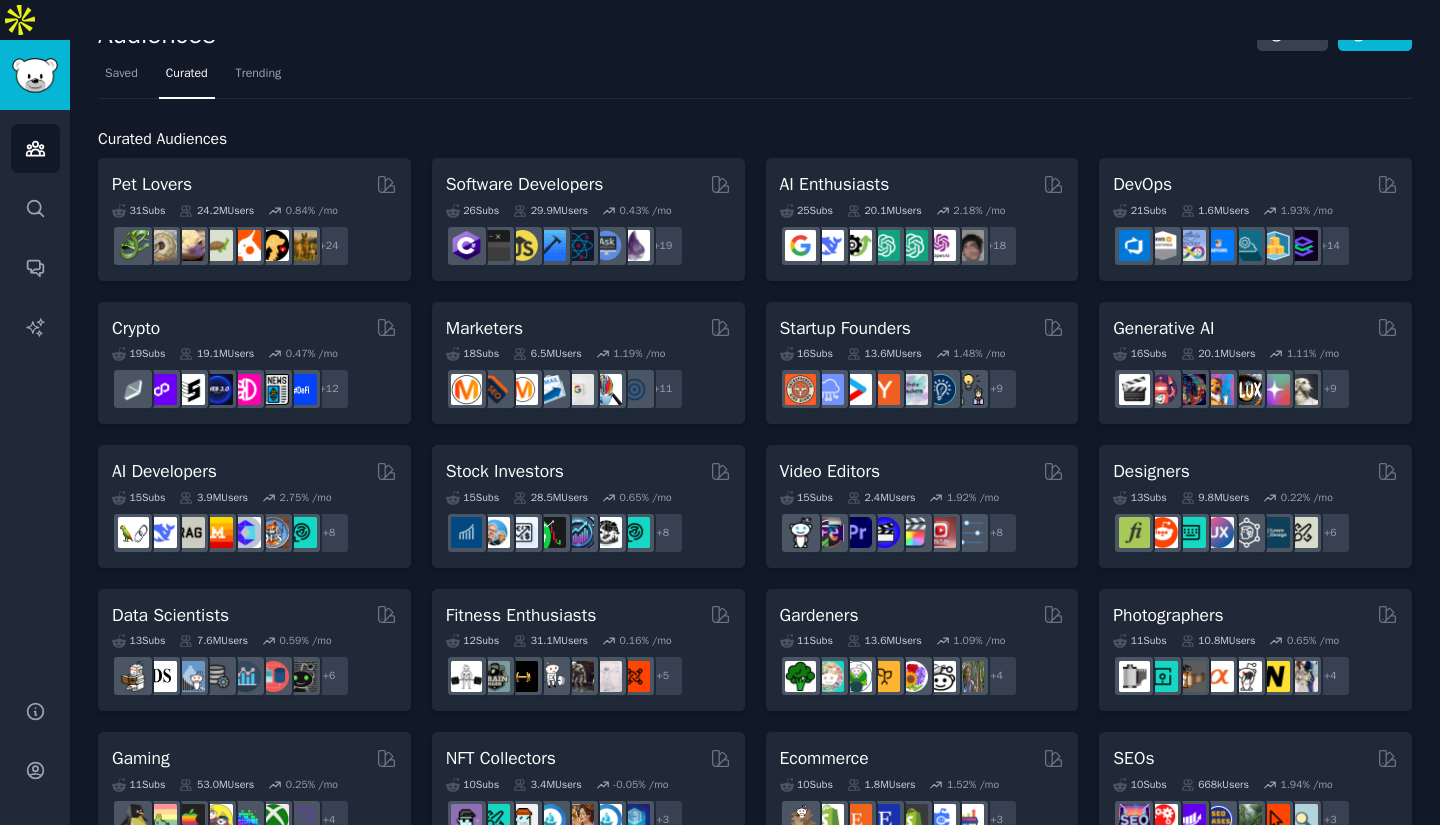 scroll, scrollTop: 0, scrollLeft: 0, axis: both 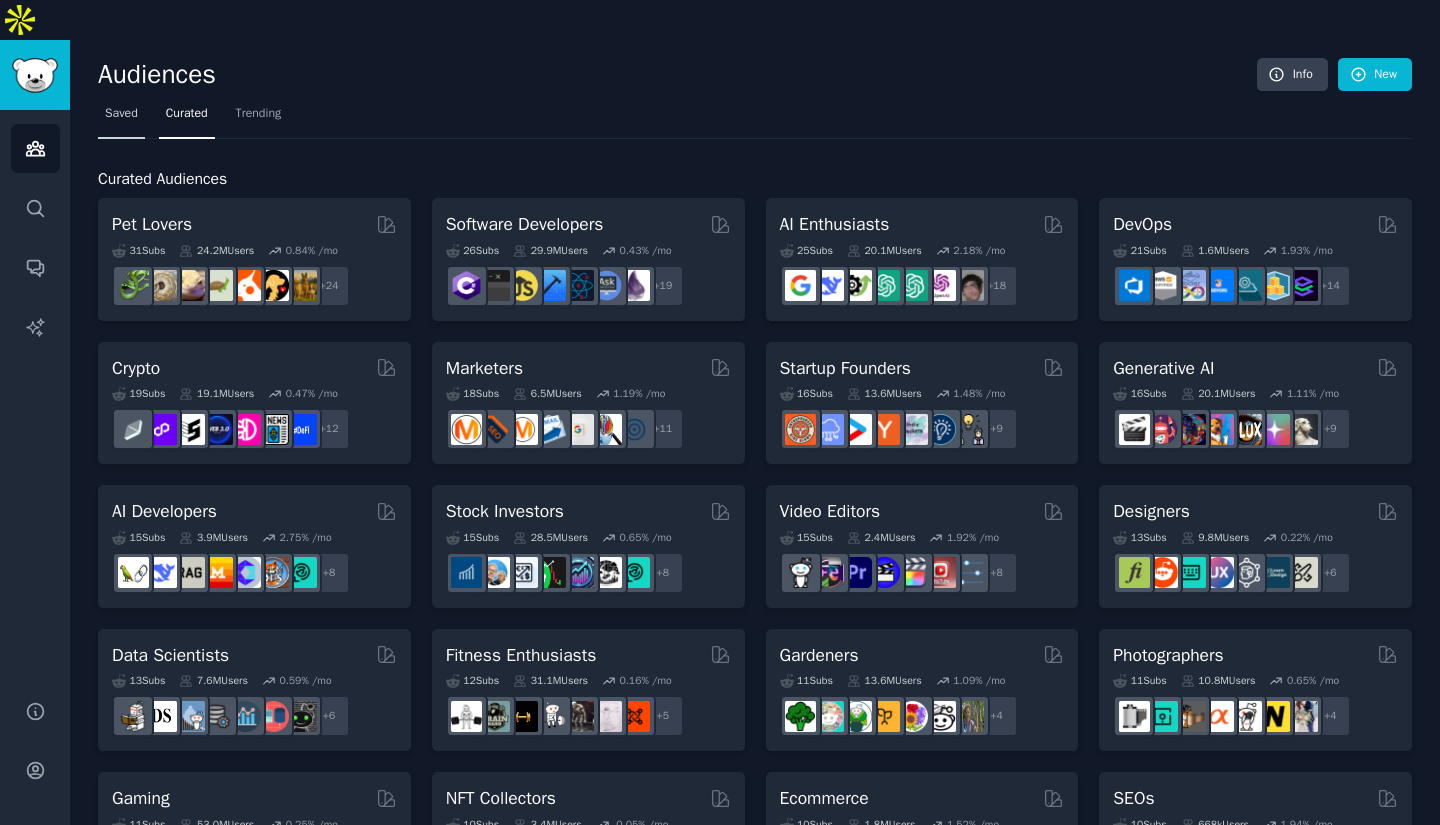 click on "Saved" at bounding box center (121, 118) 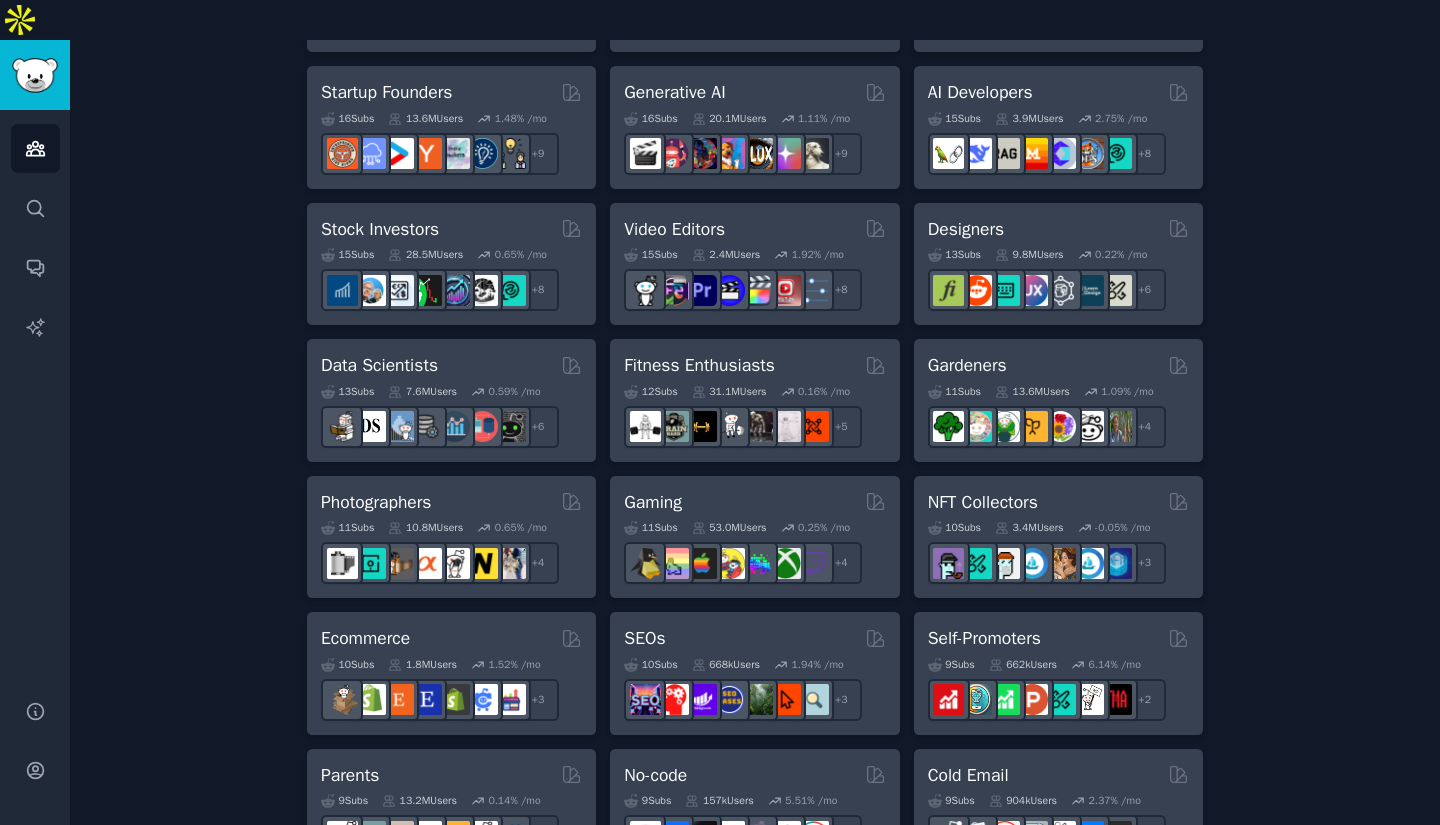 scroll, scrollTop: 631, scrollLeft: 0, axis: vertical 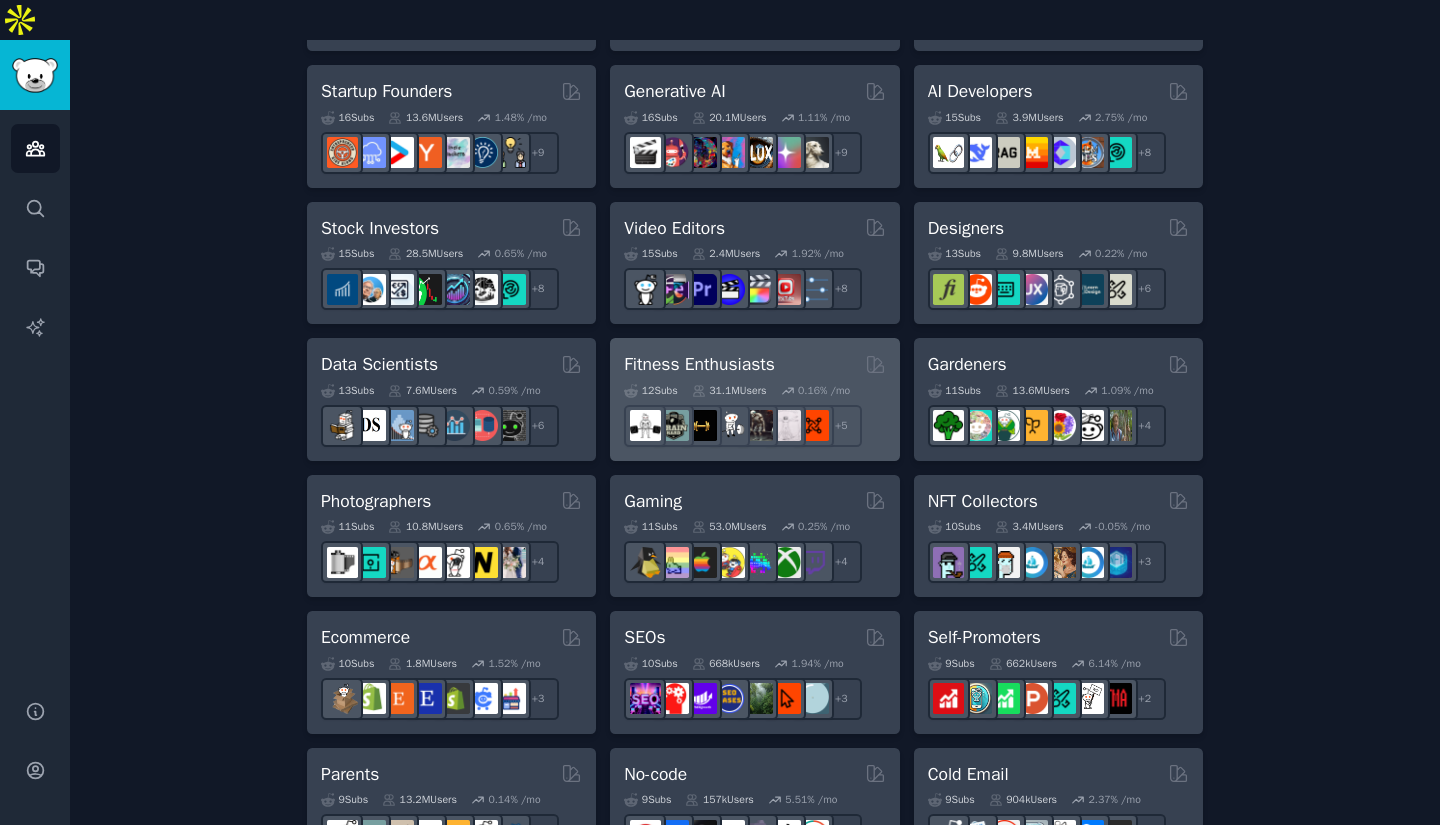 click on "Fitness Enthusiasts" at bounding box center [699, 364] 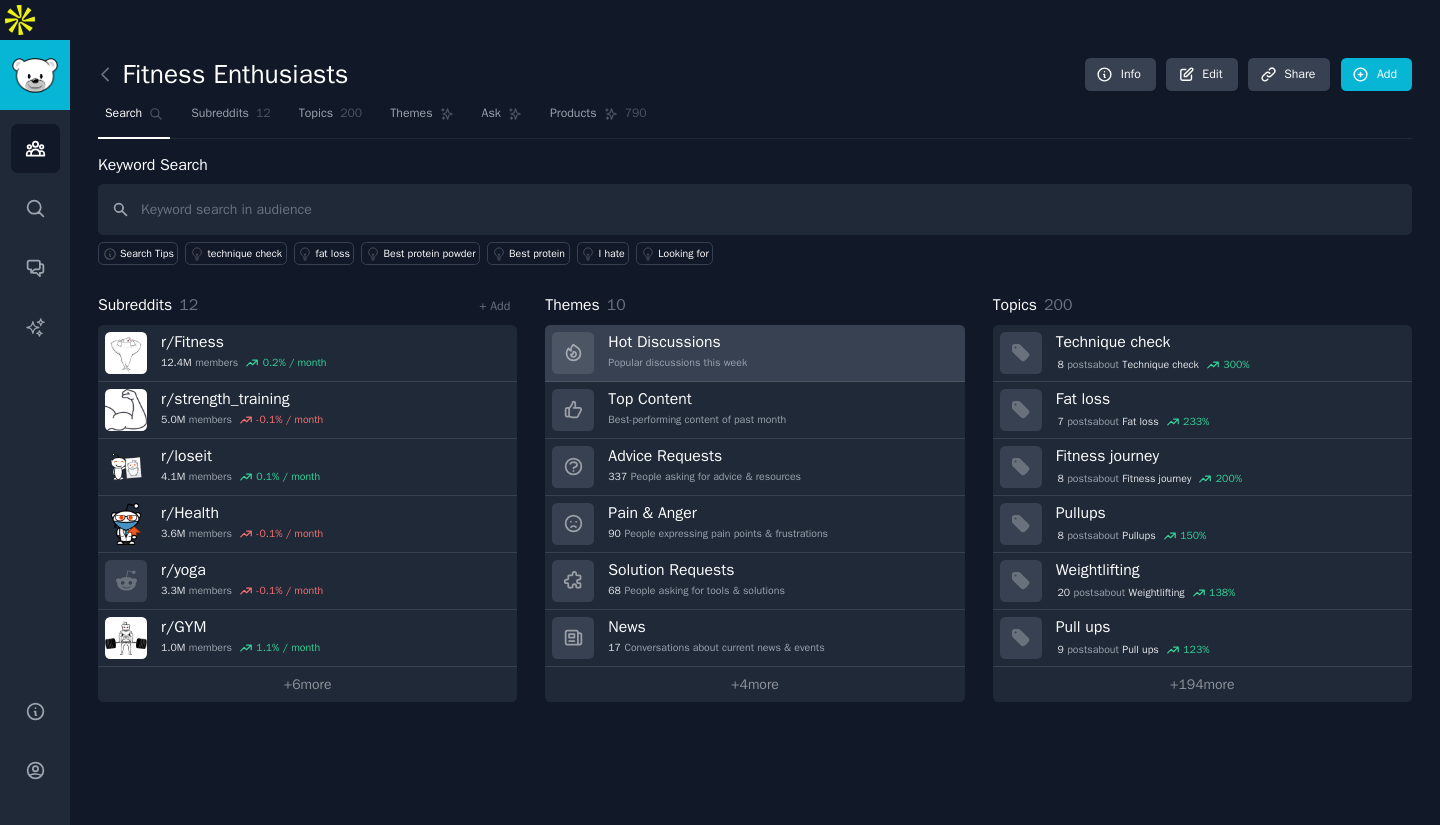 click on "Hot Discussions" at bounding box center (677, 342) 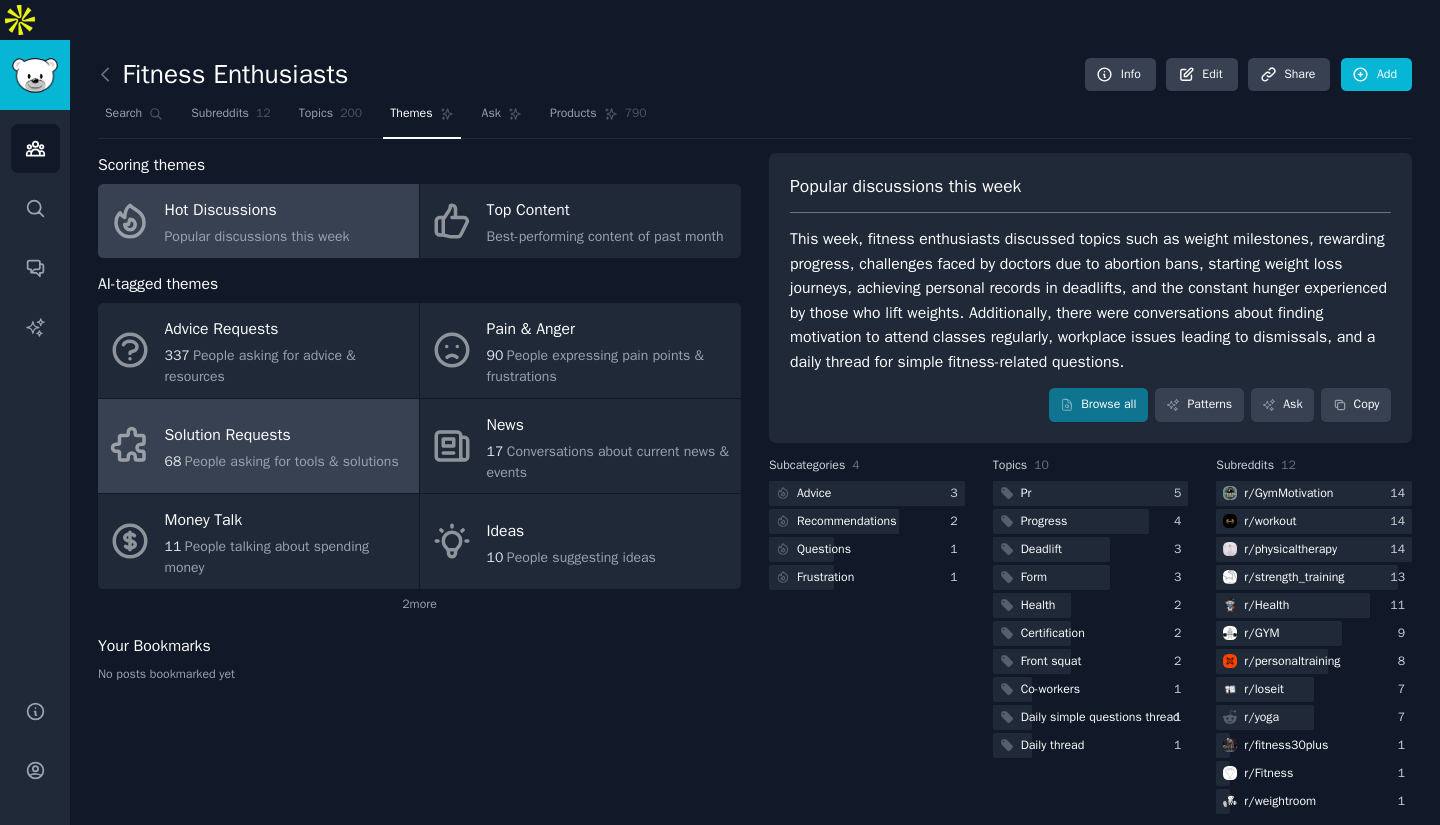 click on "People asking for tools & solutions" at bounding box center [292, 461] 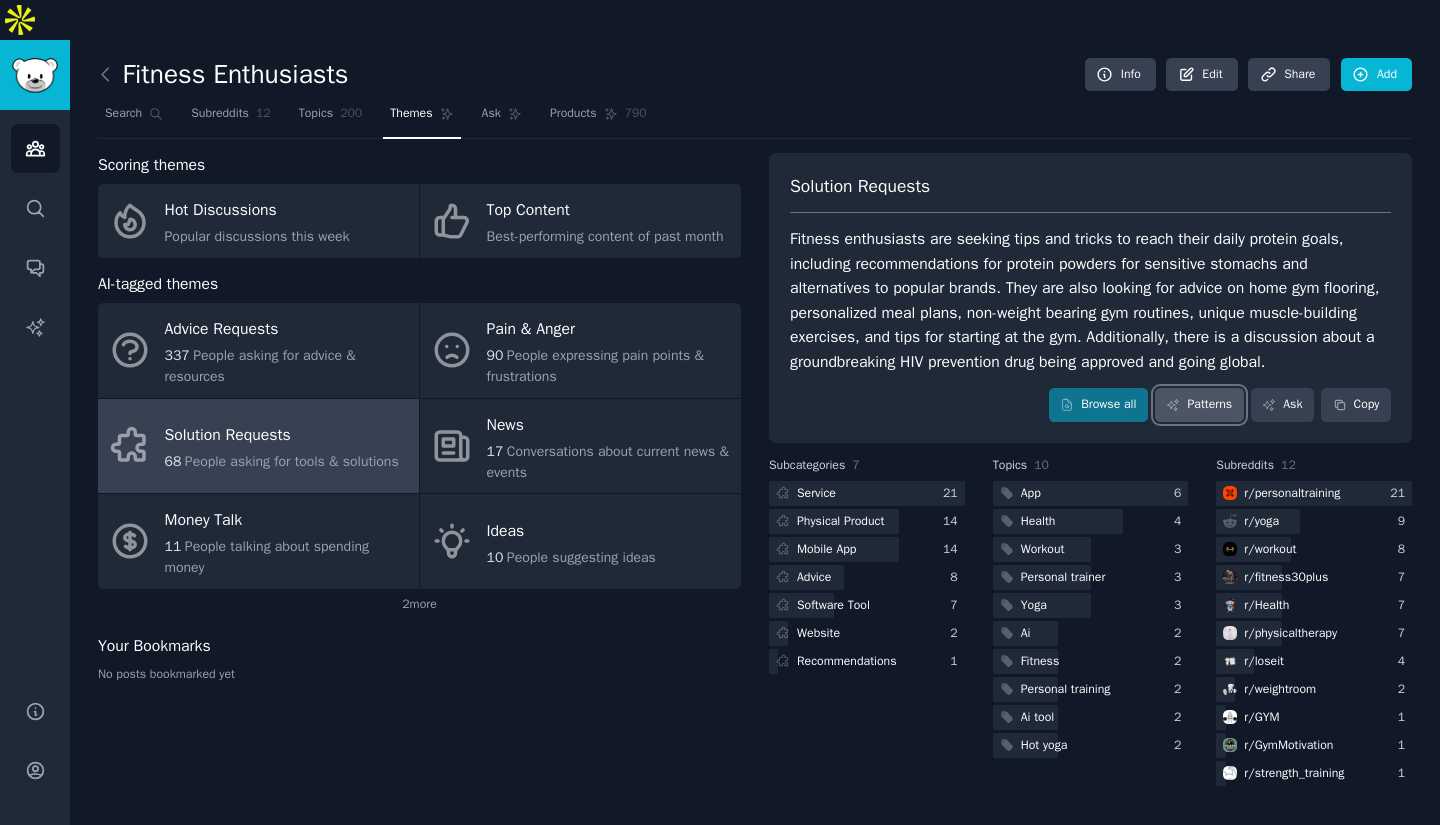 click on "Patterns" at bounding box center (1199, 405) 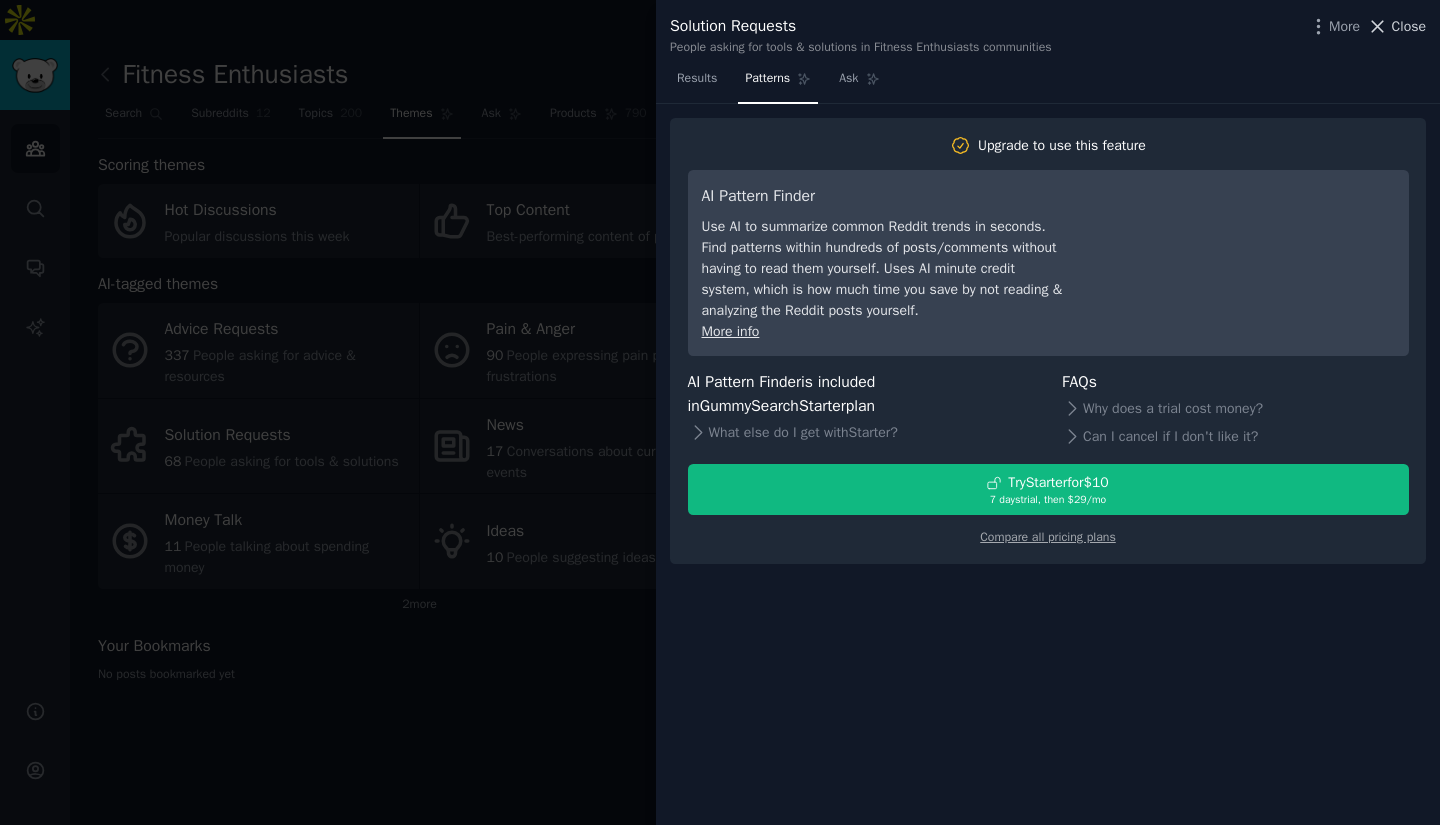 click on "Close" at bounding box center (1409, 26) 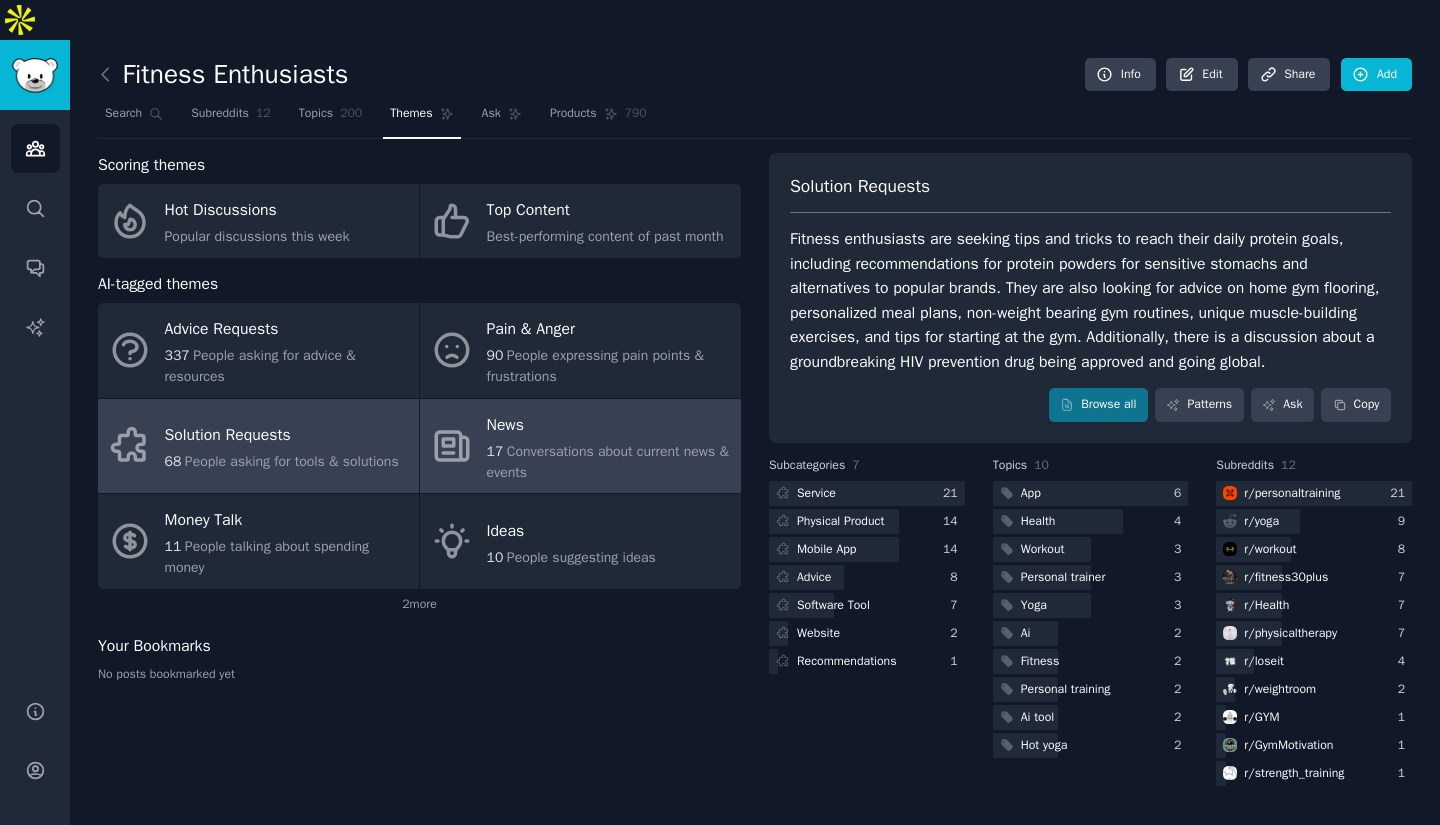 click on "News" at bounding box center (609, 425) 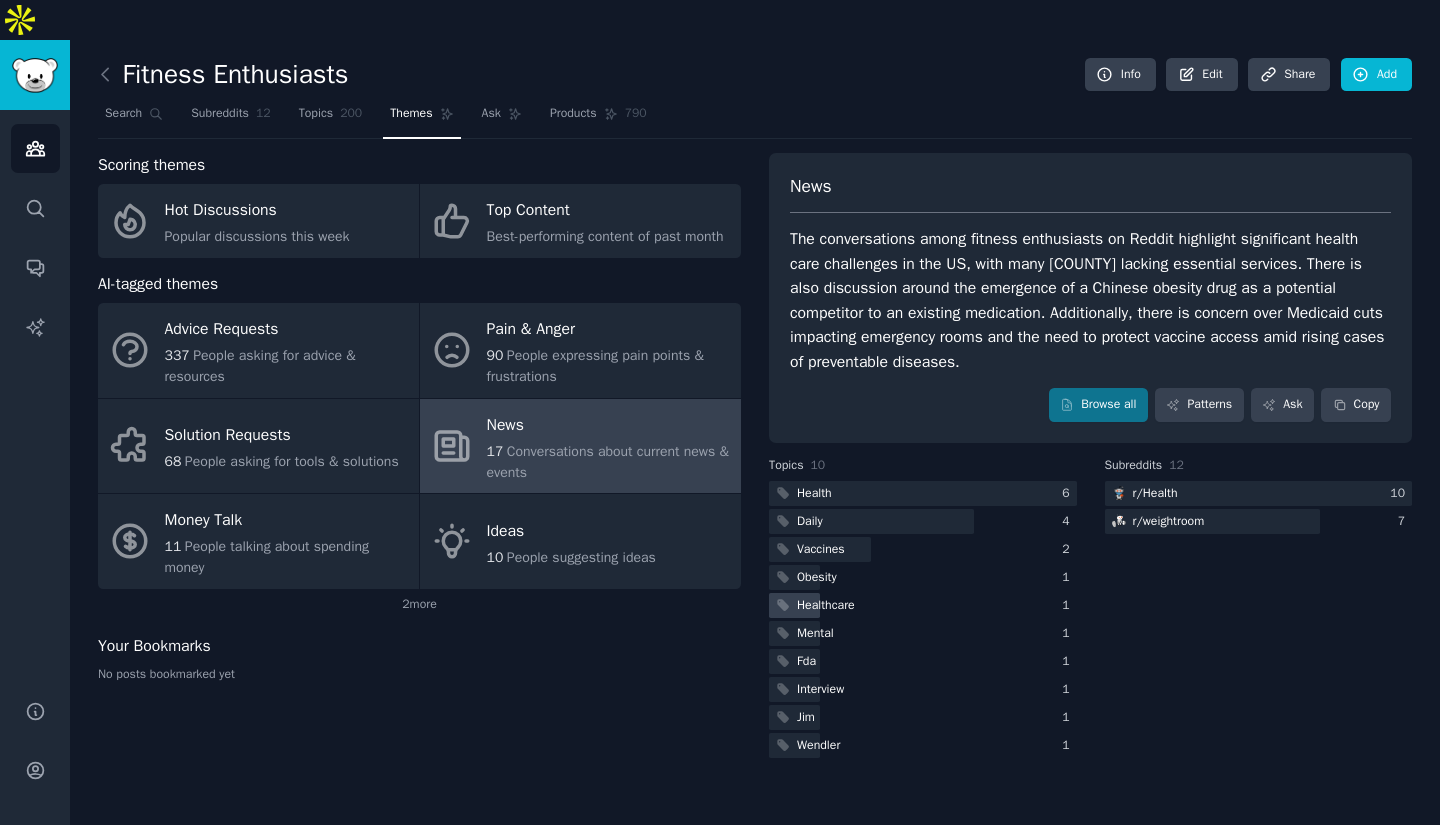 click on "Healthcare" at bounding box center (826, 606) 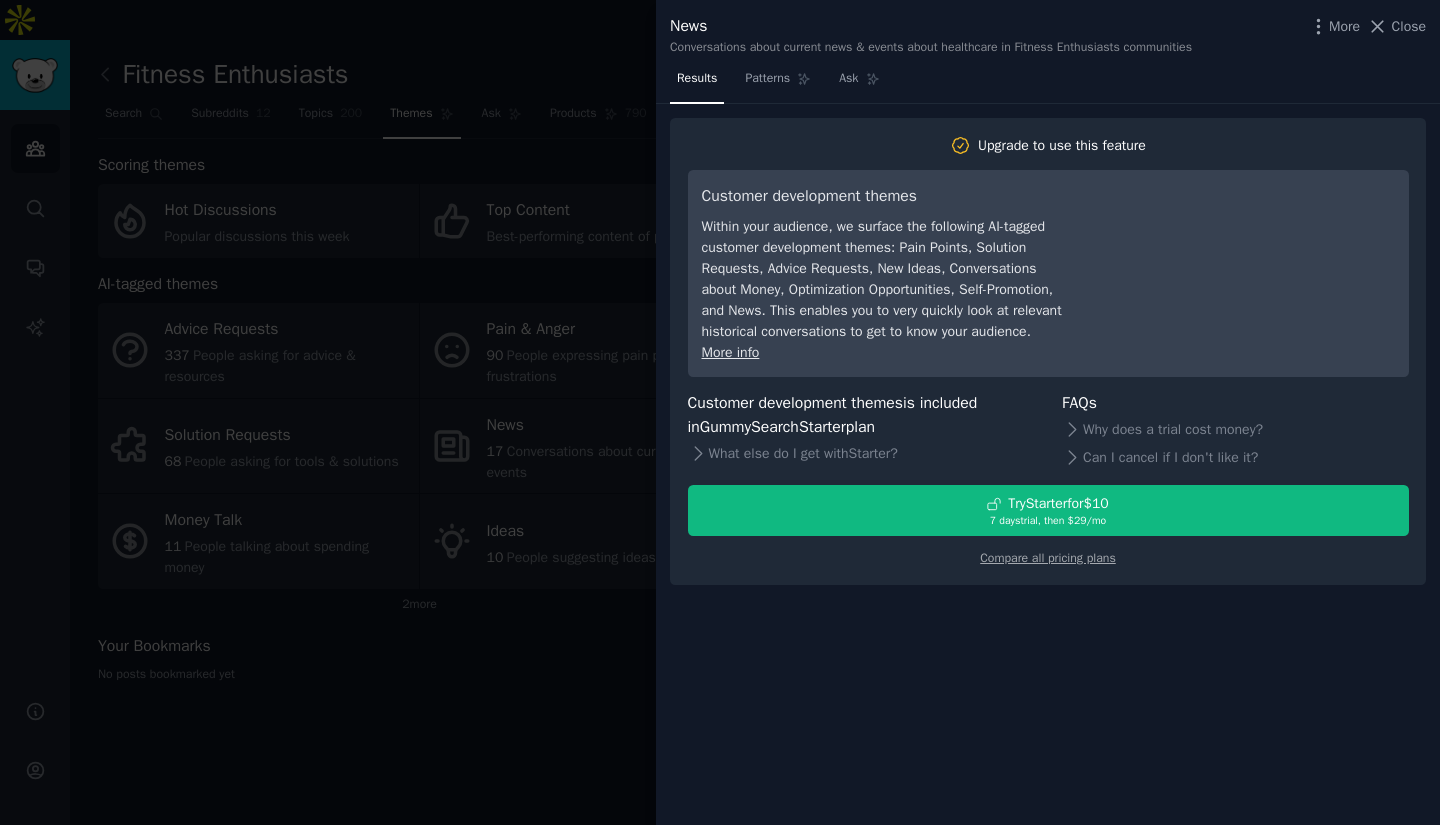 click at bounding box center (720, 412) 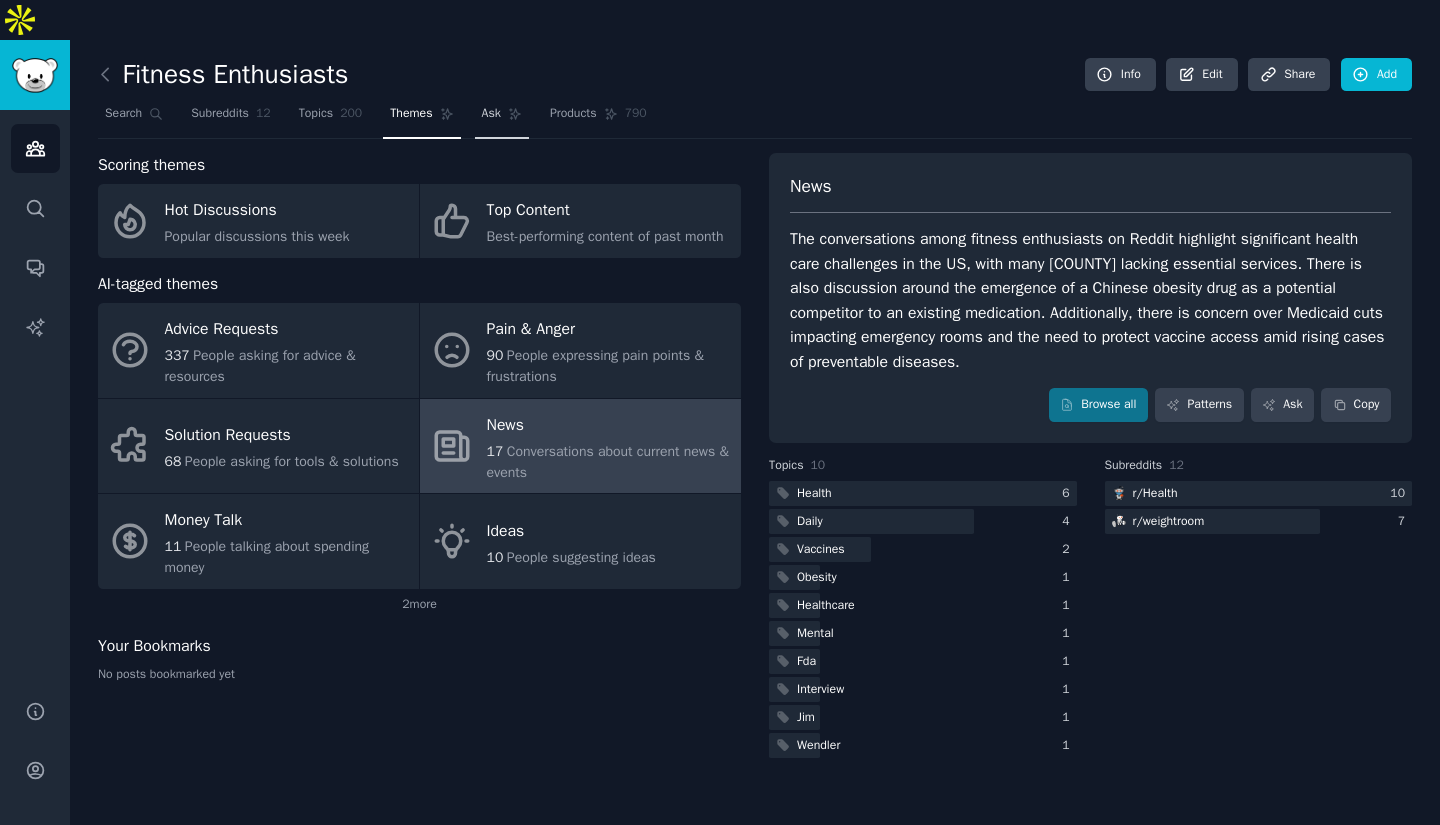 click 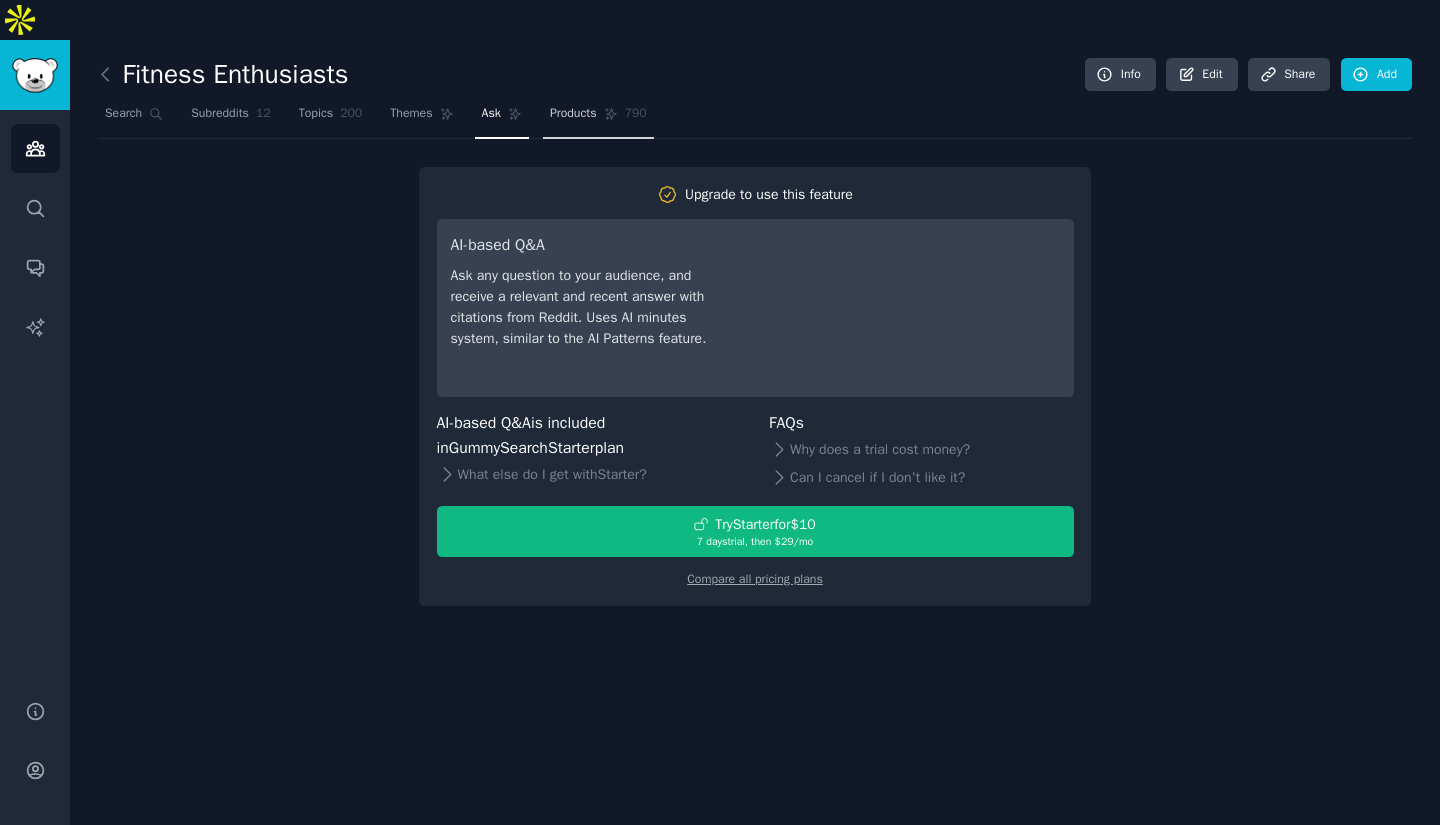 click on "Products" at bounding box center [573, 114] 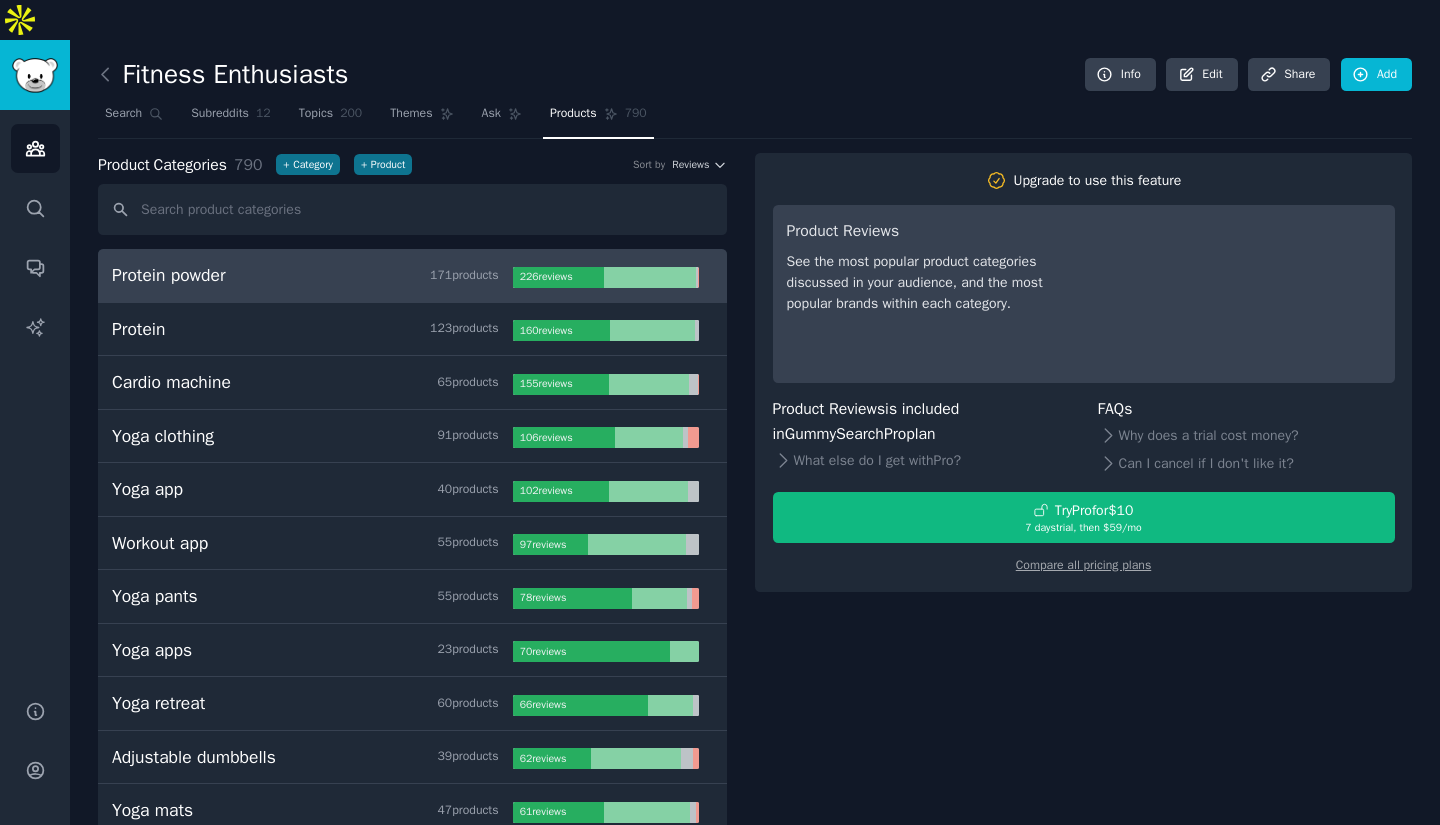 click on "Protein powder 171 product s" at bounding box center [312, 275] 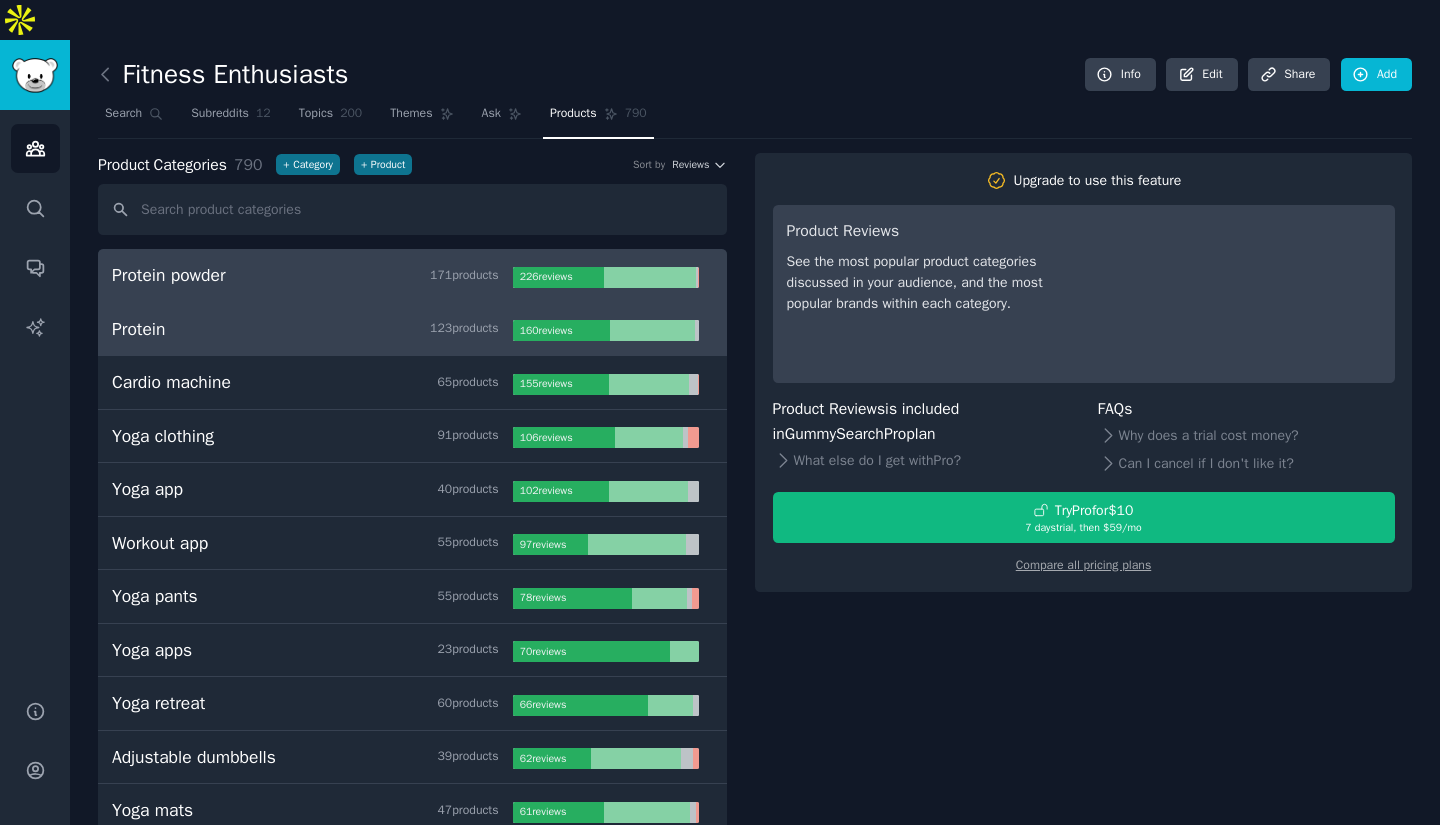 click on "123  product s" at bounding box center (464, 329) 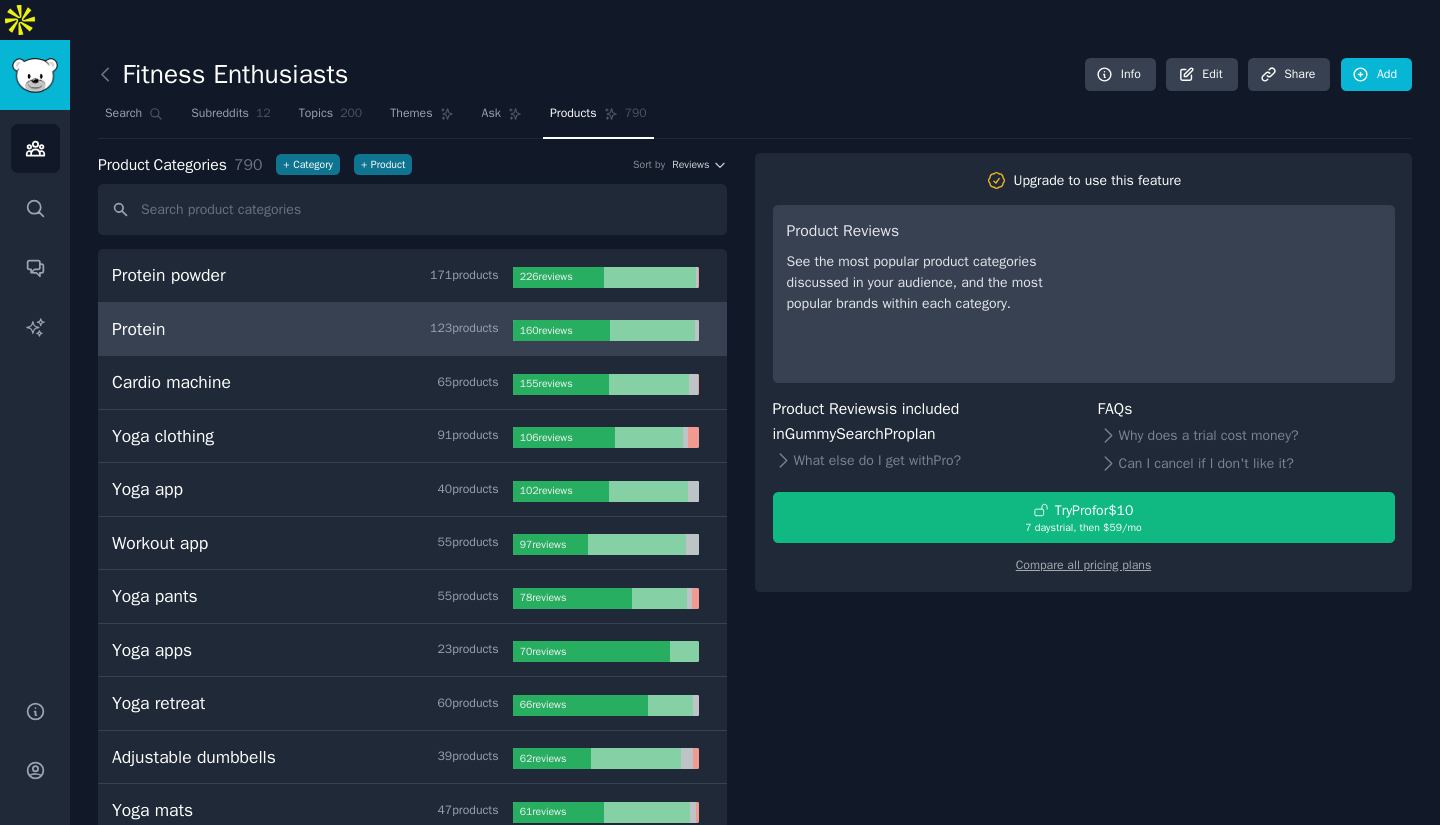 click on "123  product s" at bounding box center (464, 329) 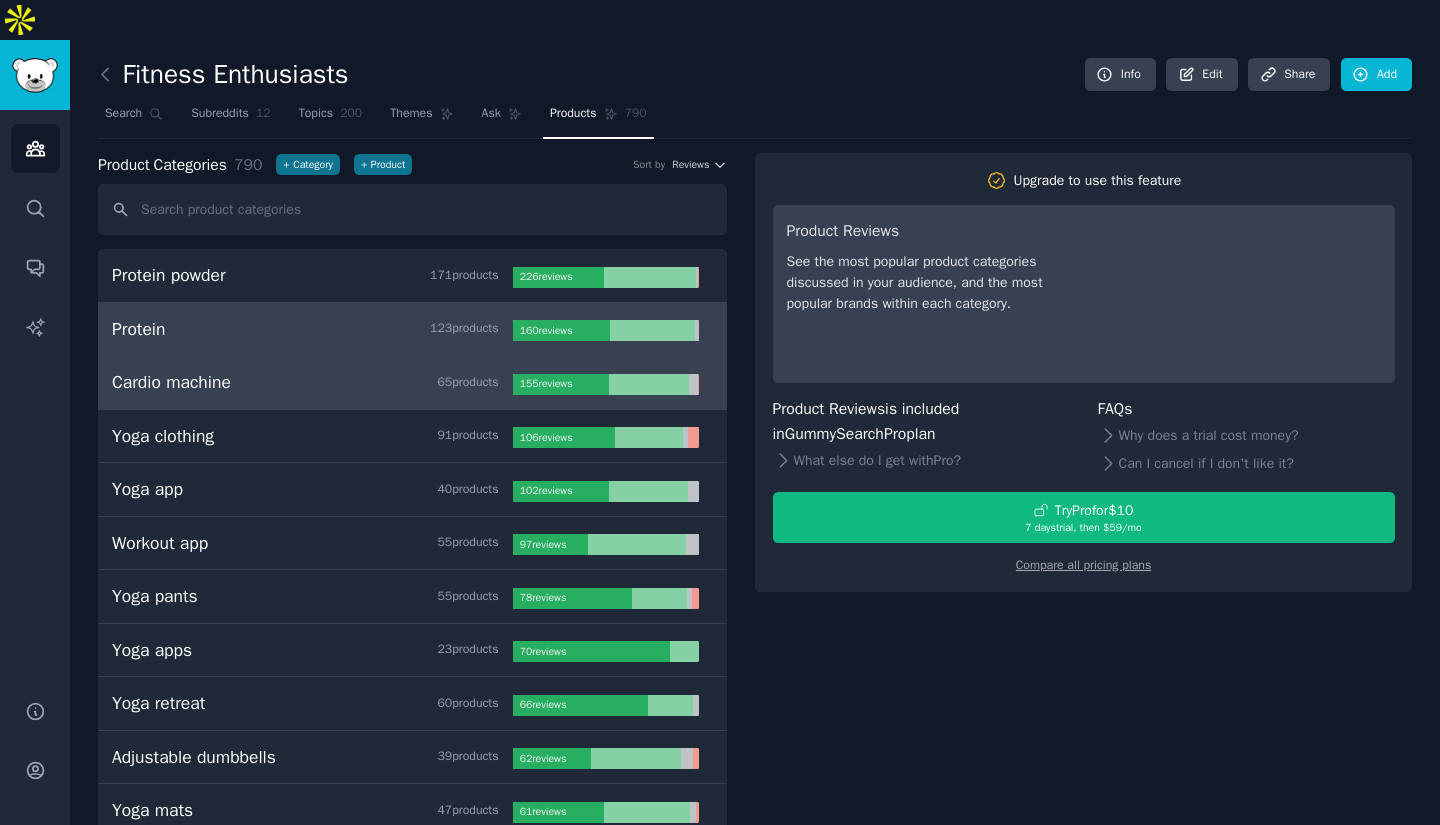 click on "Cardio machine 65  product s" at bounding box center (312, 382) 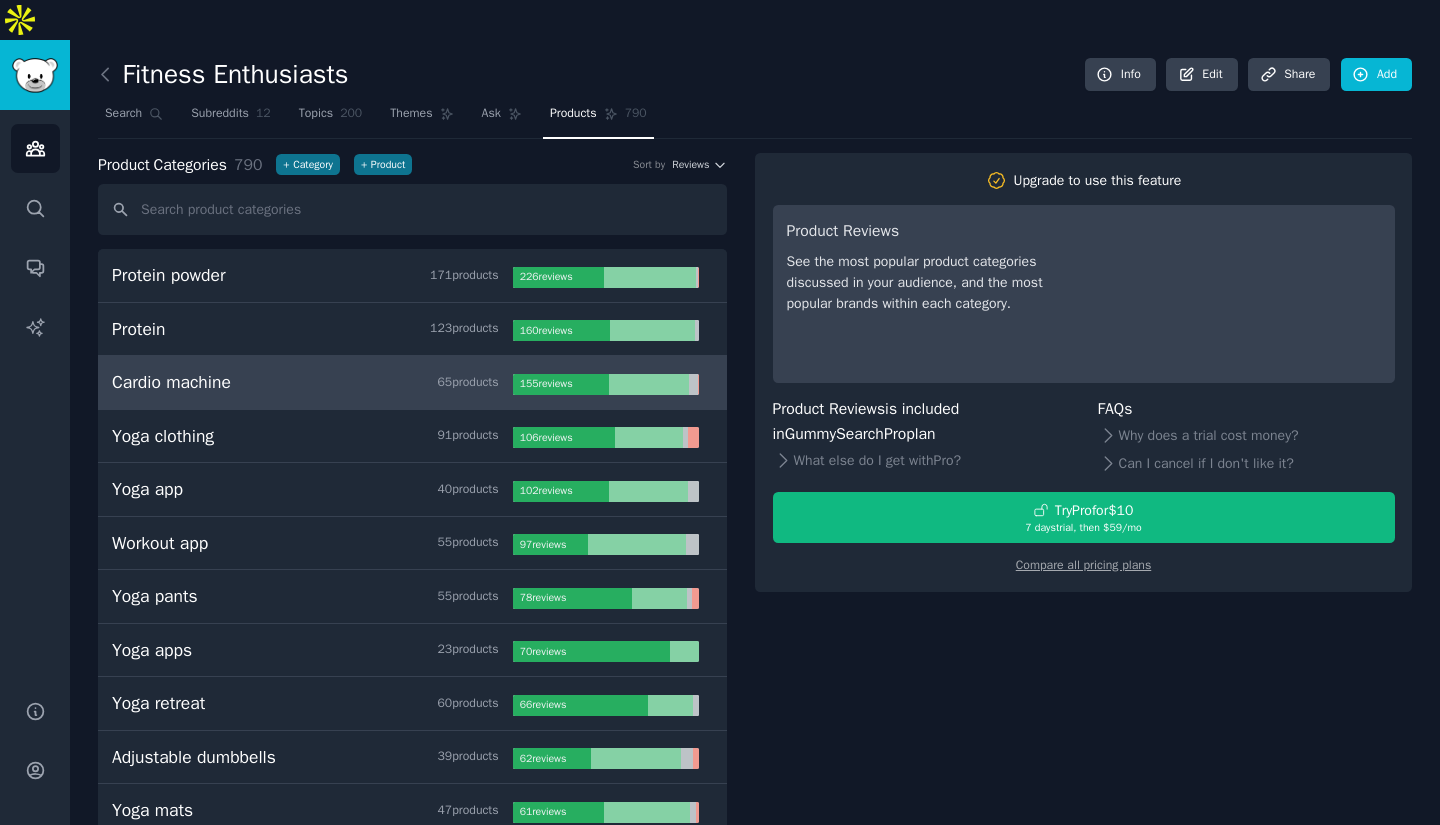 click on "Cardio machine 65  product s" at bounding box center (312, 382) 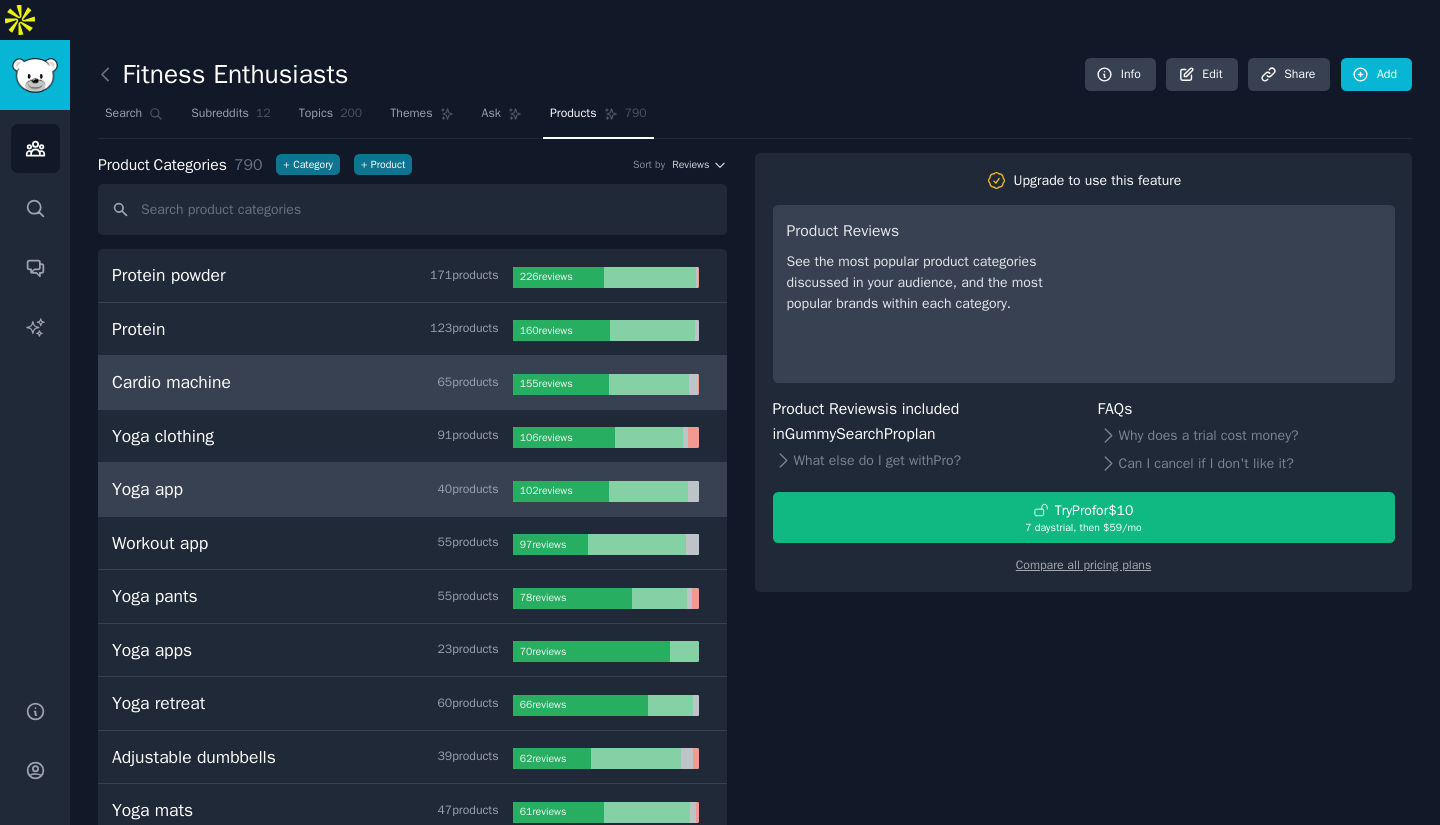 click on "Yoga app" at bounding box center (147, 489) 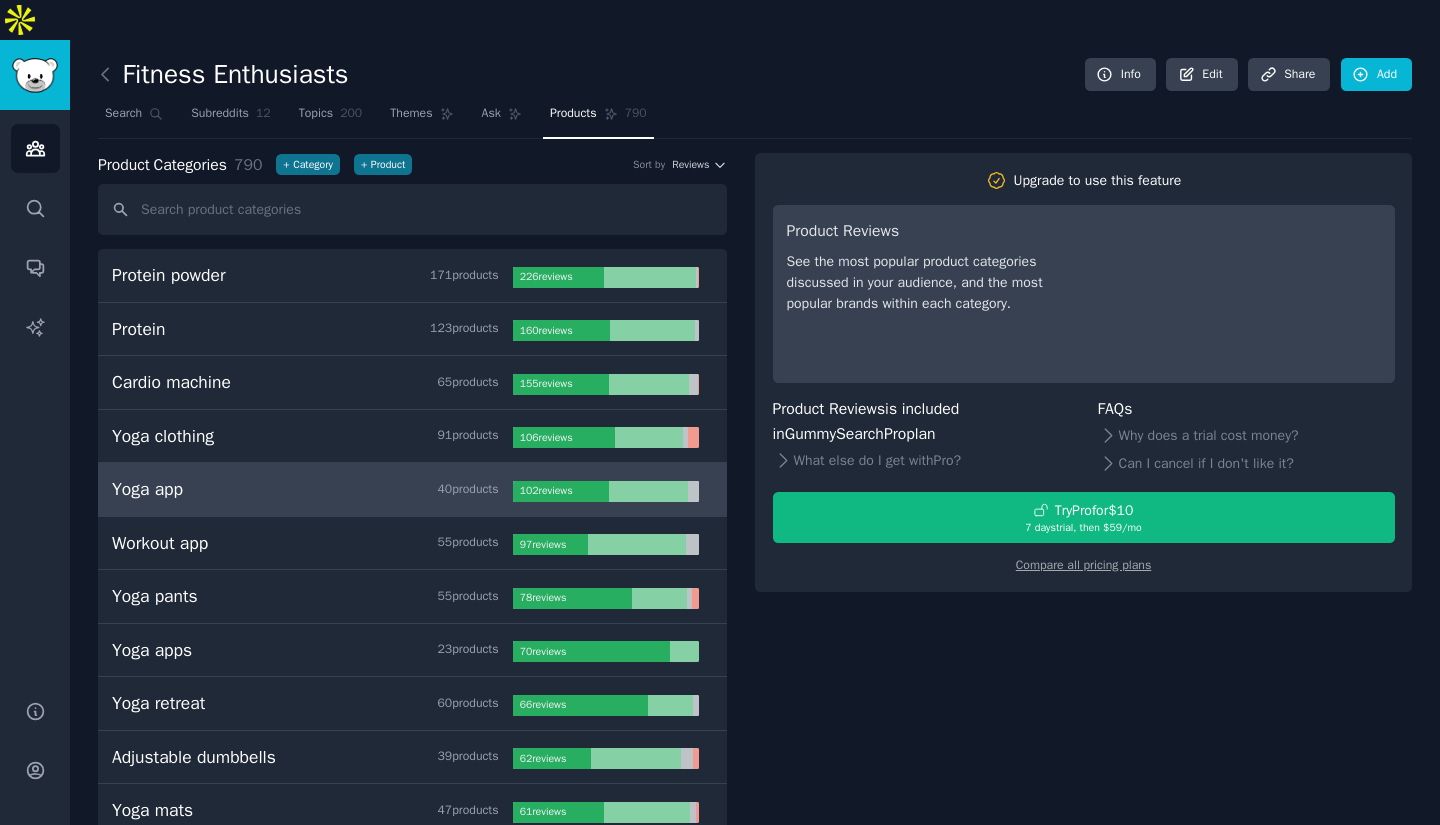 click on "Yoga app" at bounding box center (147, 489) 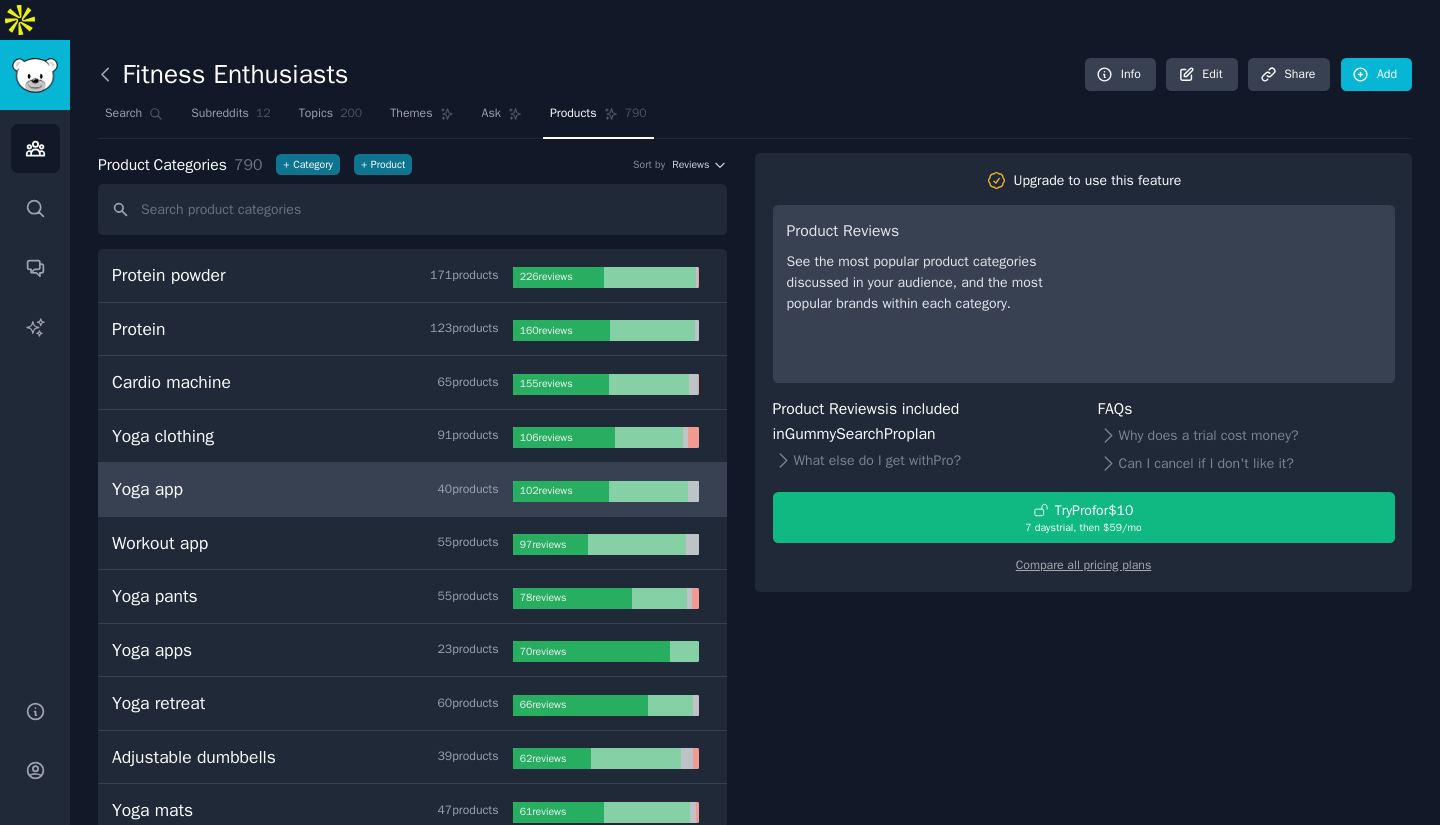 click 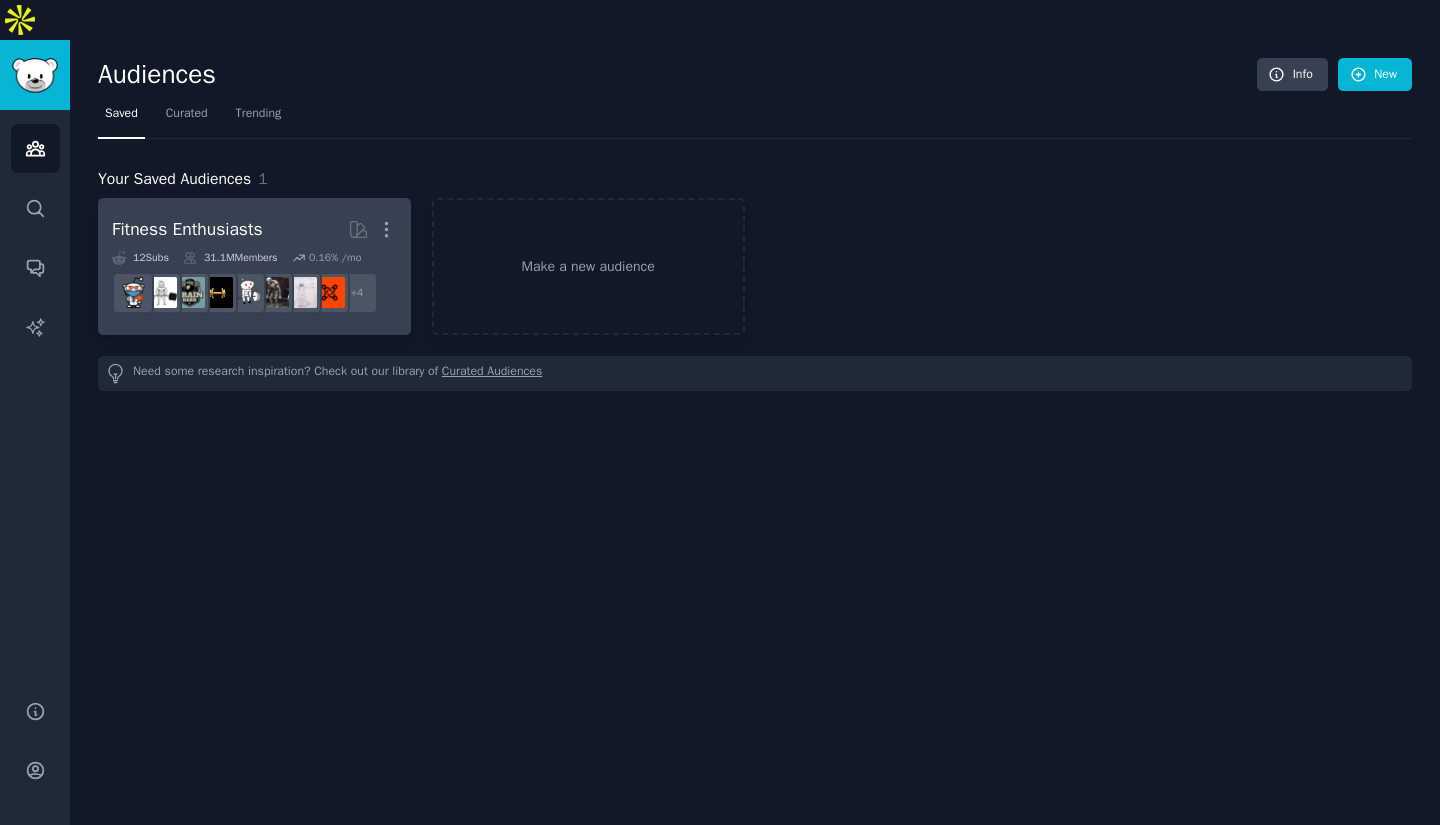 click on "Fitness Enthusiasts More" at bounding box center [254, 229] 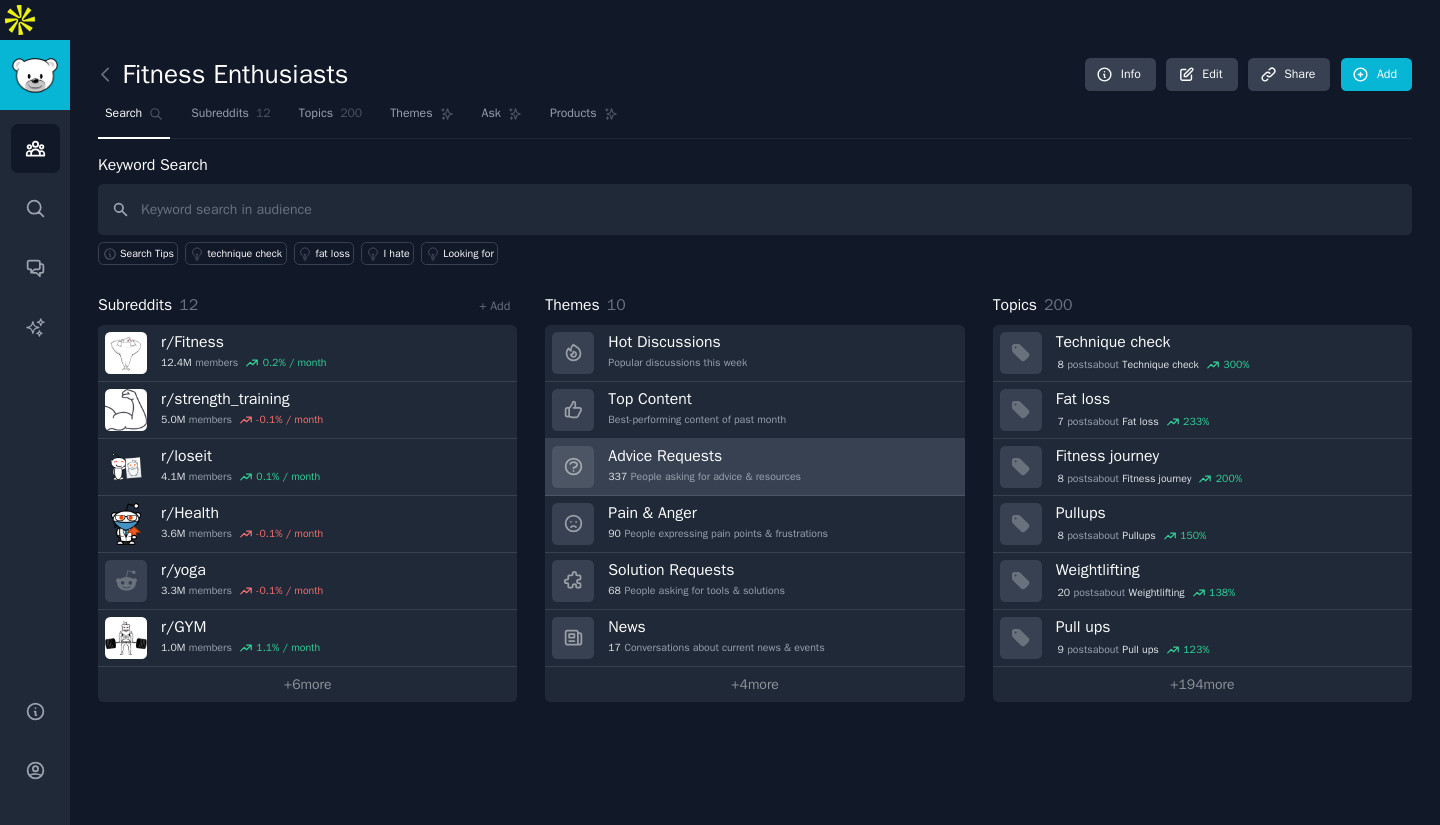 click on "337 People asking for advice & resources" at bounding box center [704, 477] 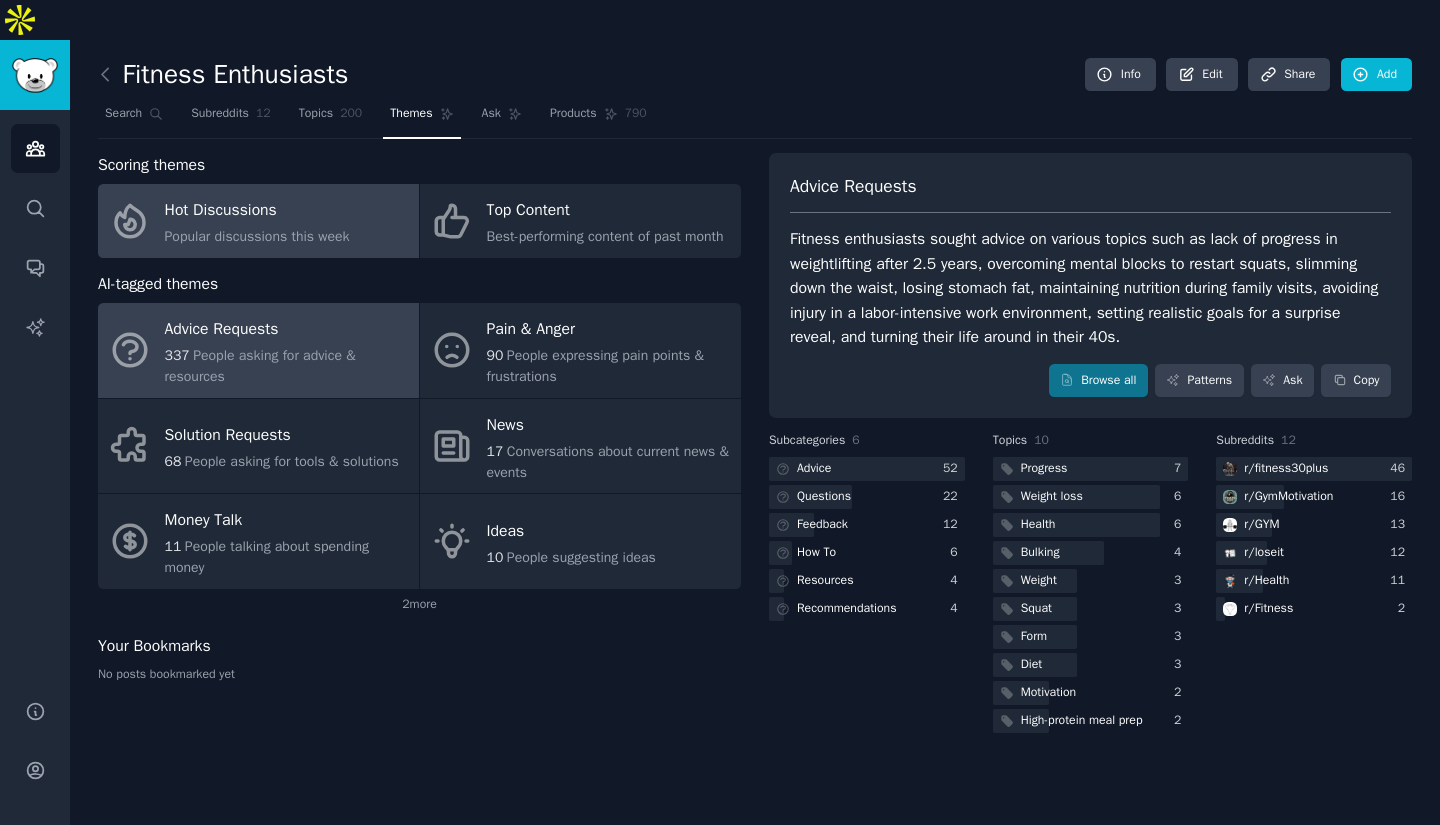 click on "Hot Discussions" at bounding box center (257, 211) 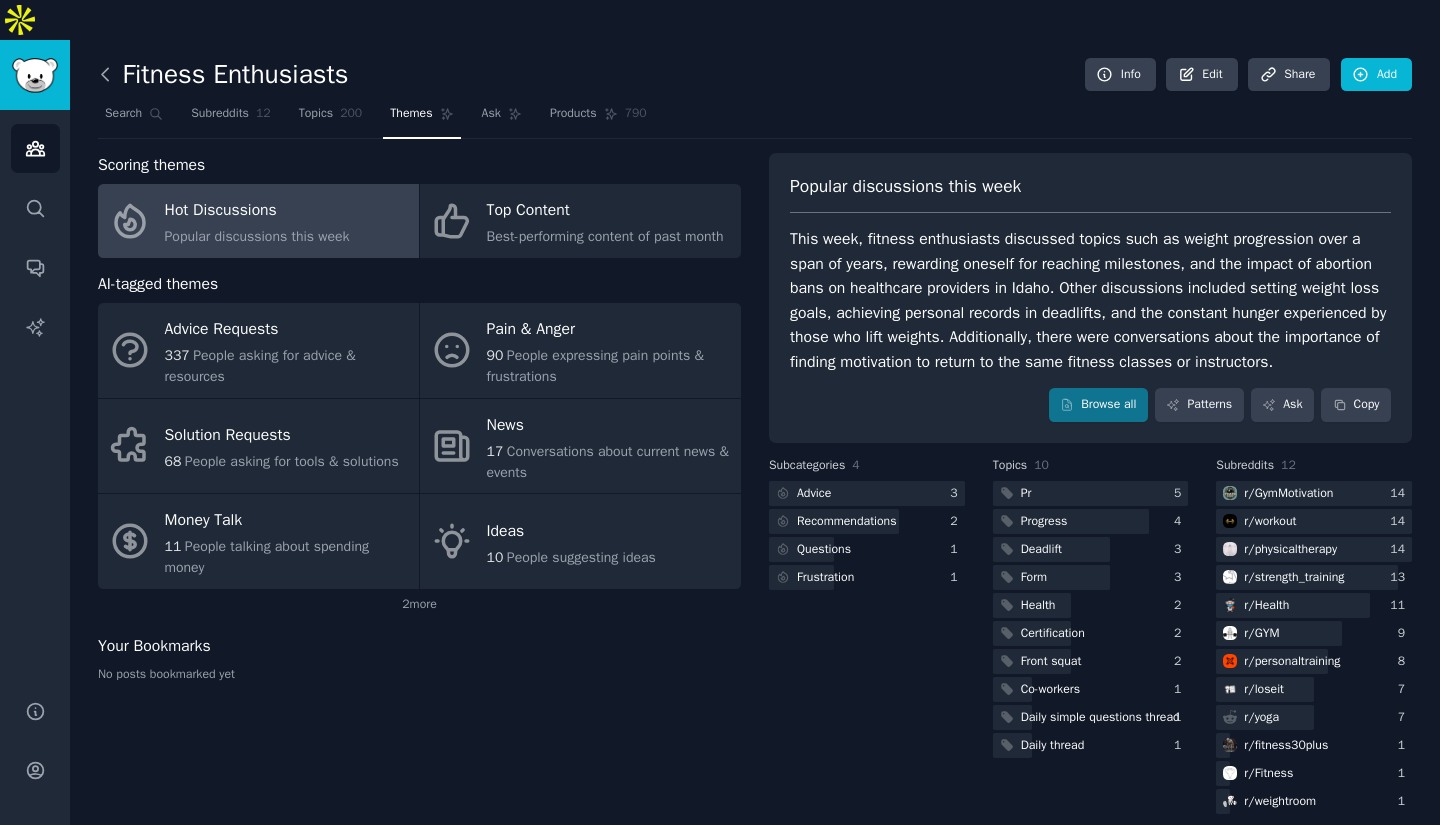 click 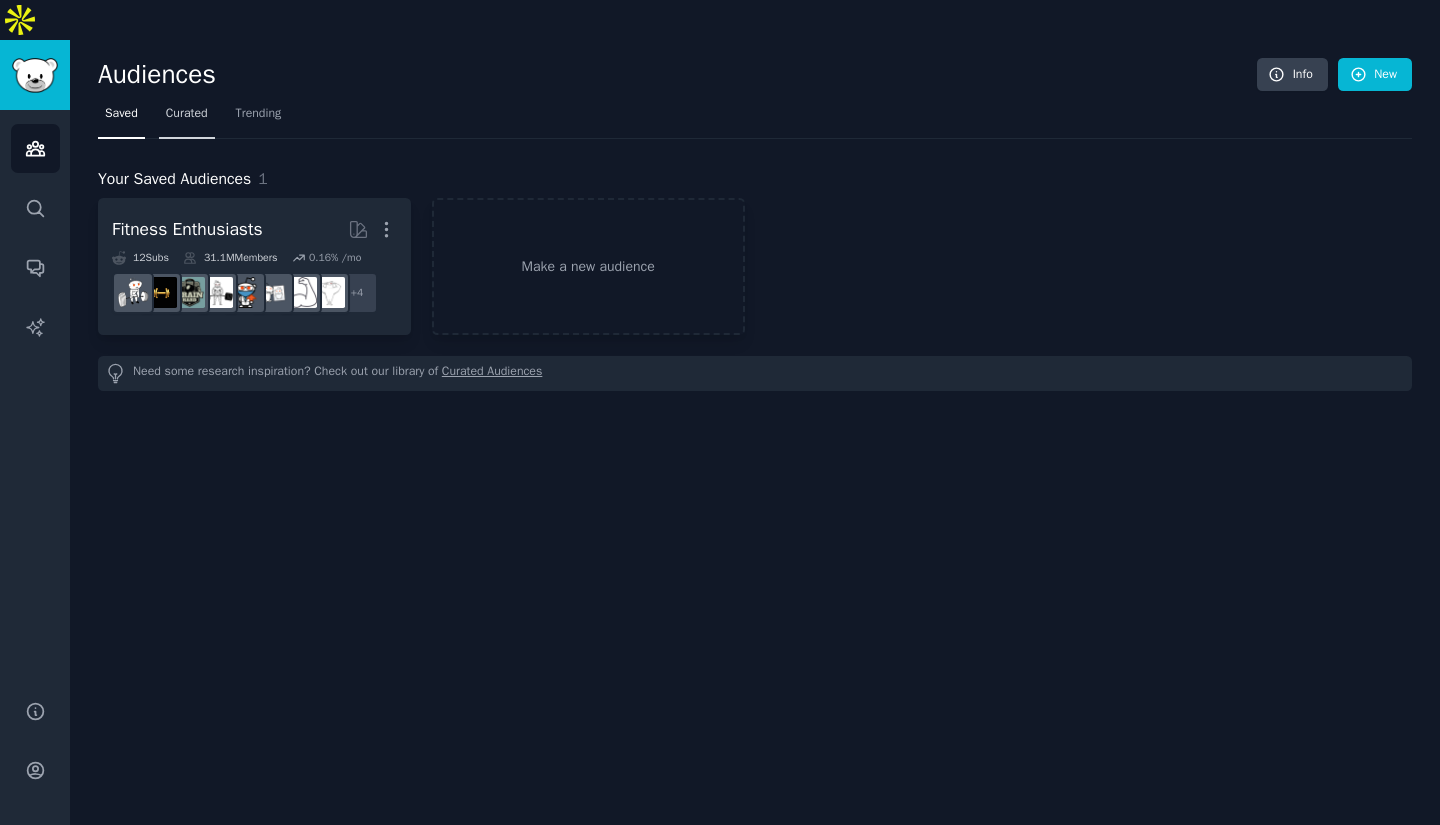 click on "Curated" at bounding box center (187, 118) 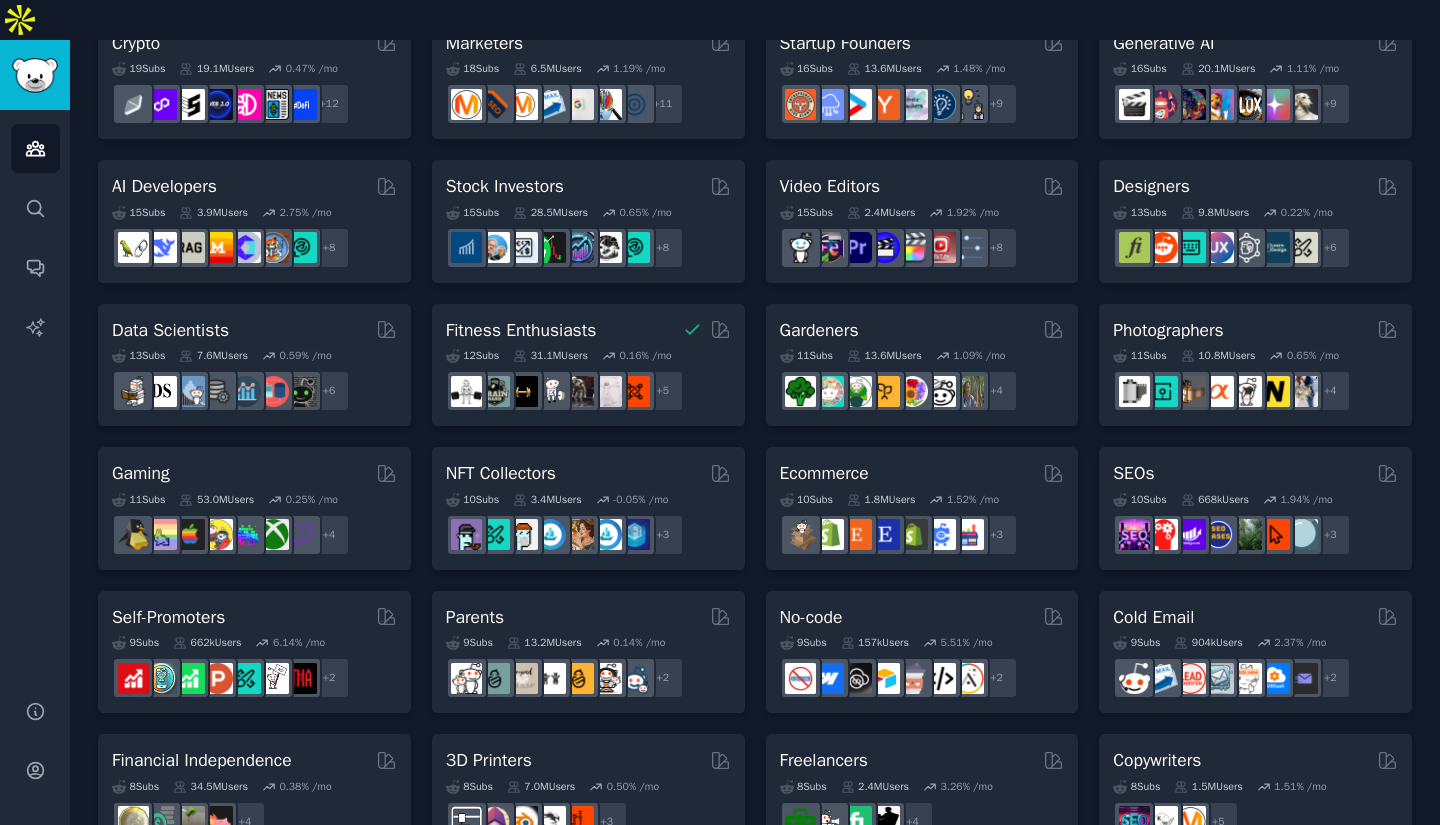 scroll, scrollTop: 0, scrollLeft: 0, axis: both 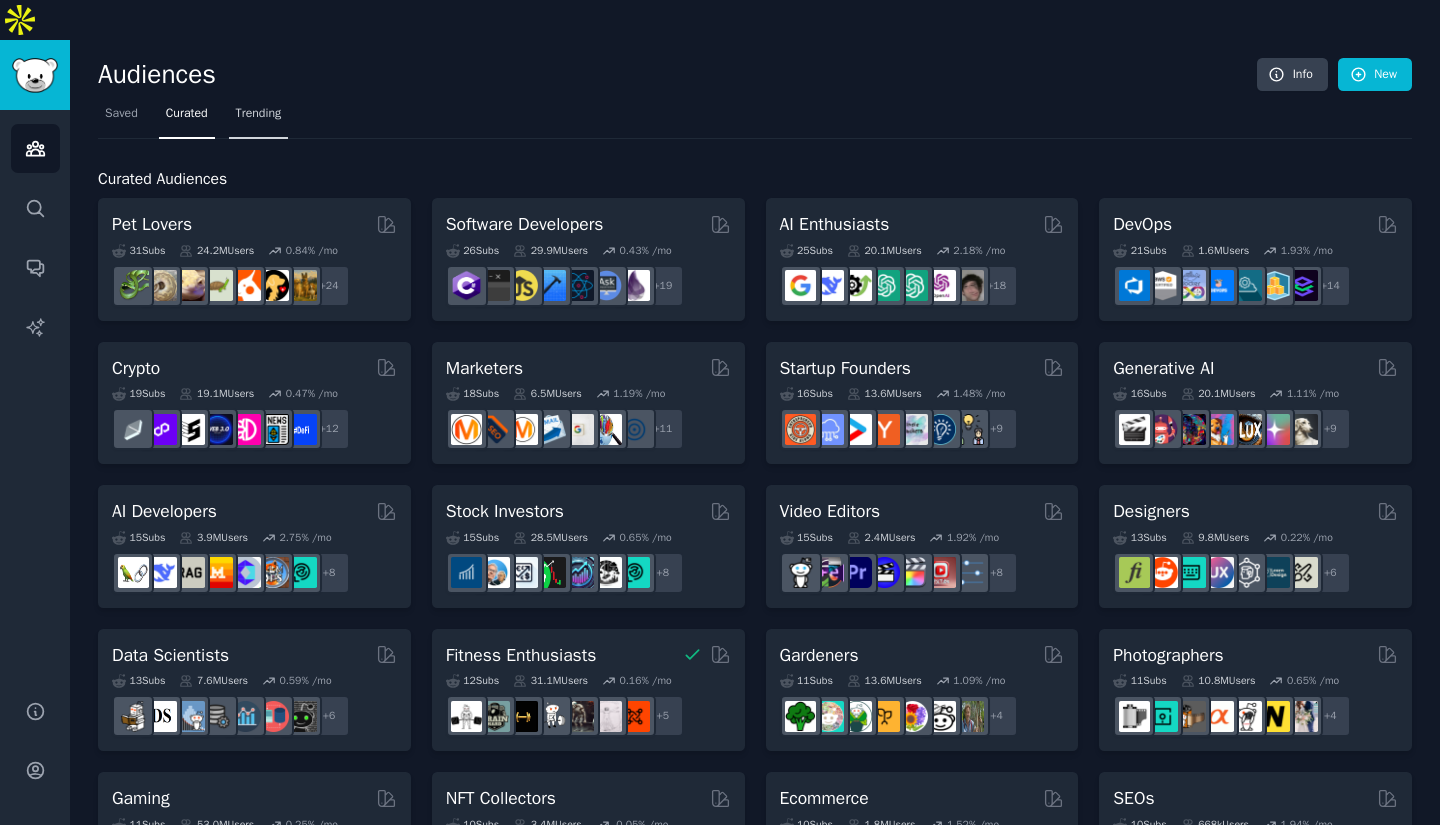 click on "Trending" at bounding box center [259, 118] 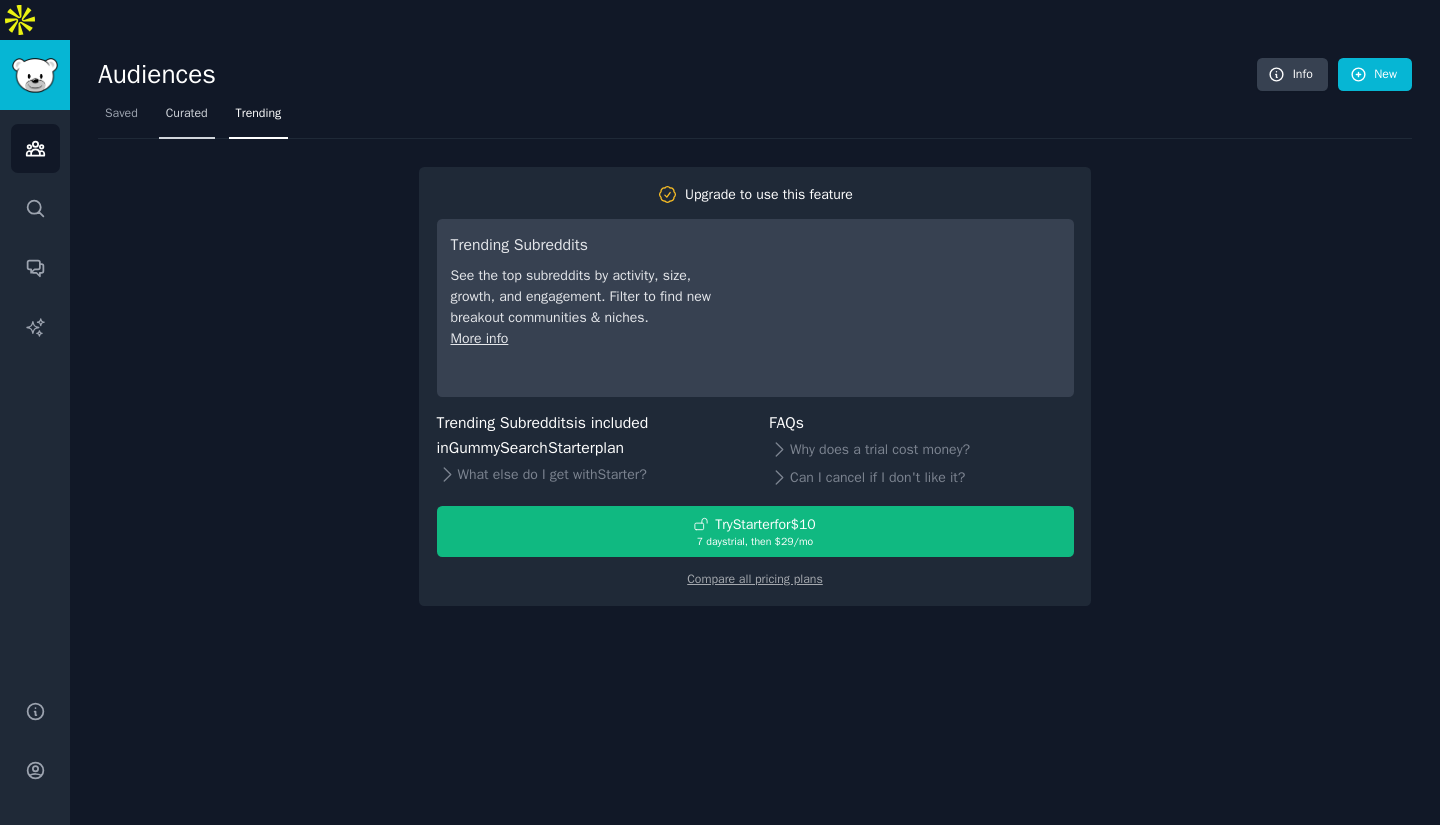click on "Curated" at bounding box center [187, 118] 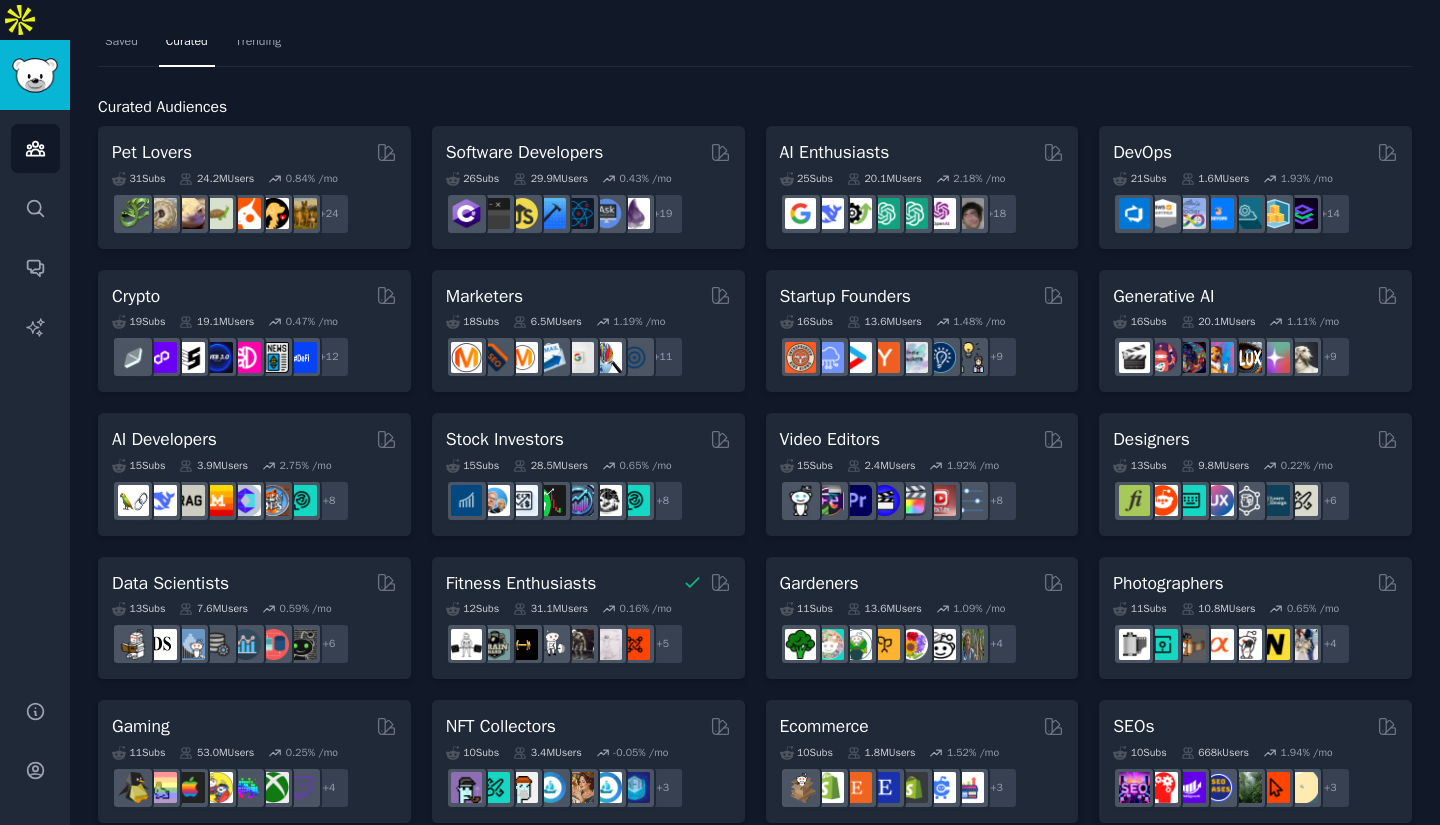 scroll, scrollTop: 0, scrollLeft: 0, axis: both 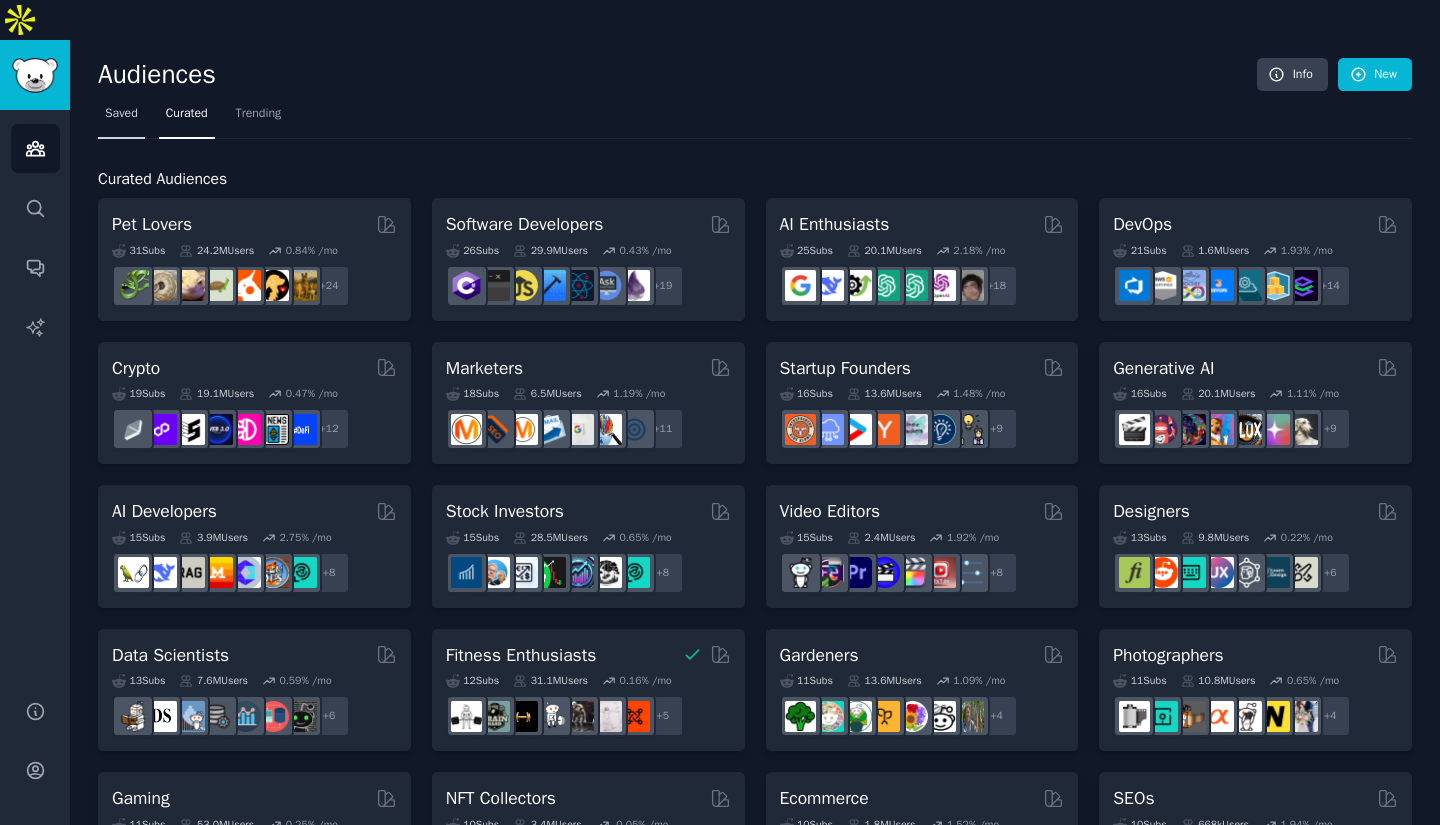click on "Saved" at bounding box center [121, 118] 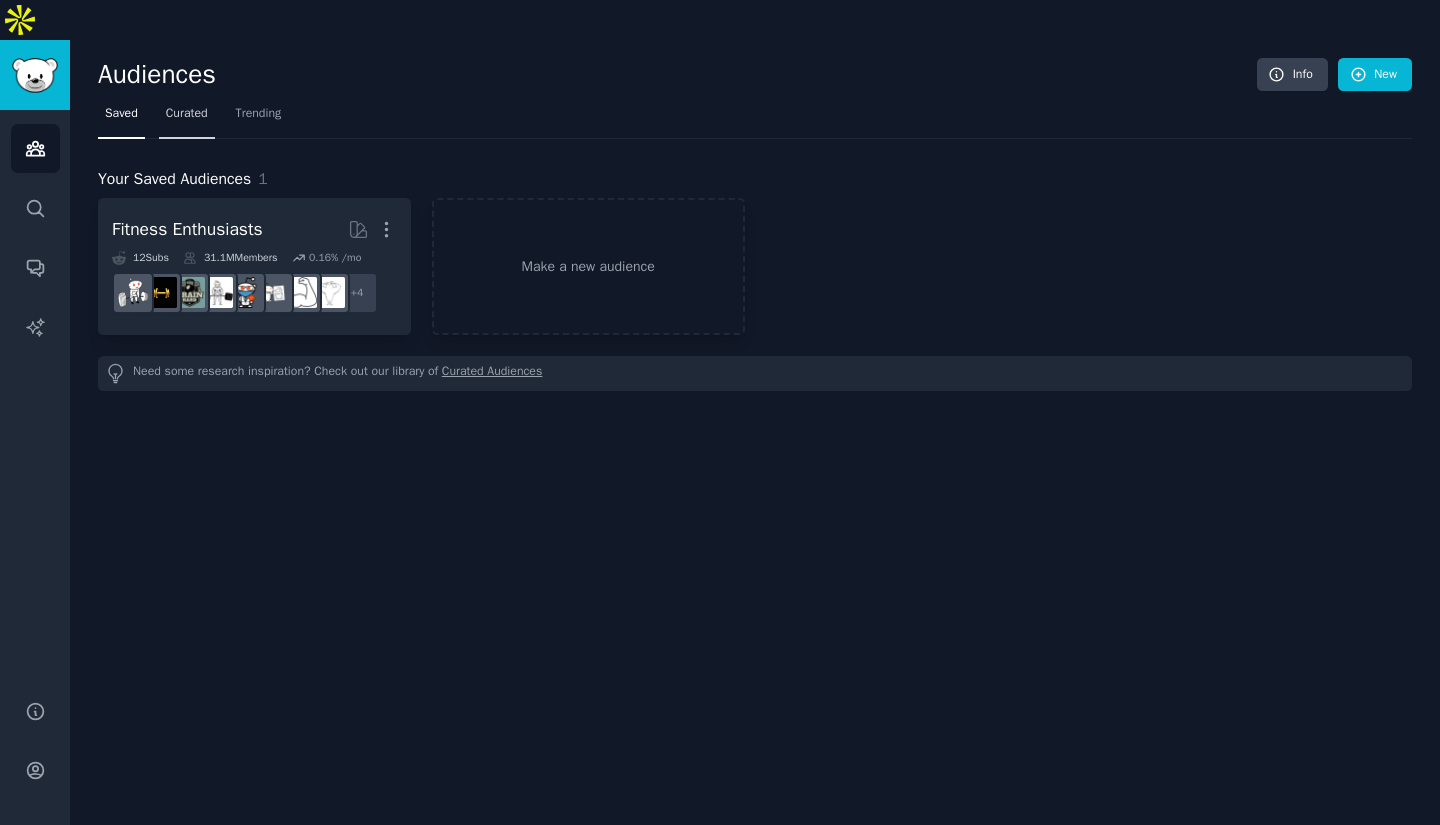 click on "Curated" at bounding box center [187, 114] 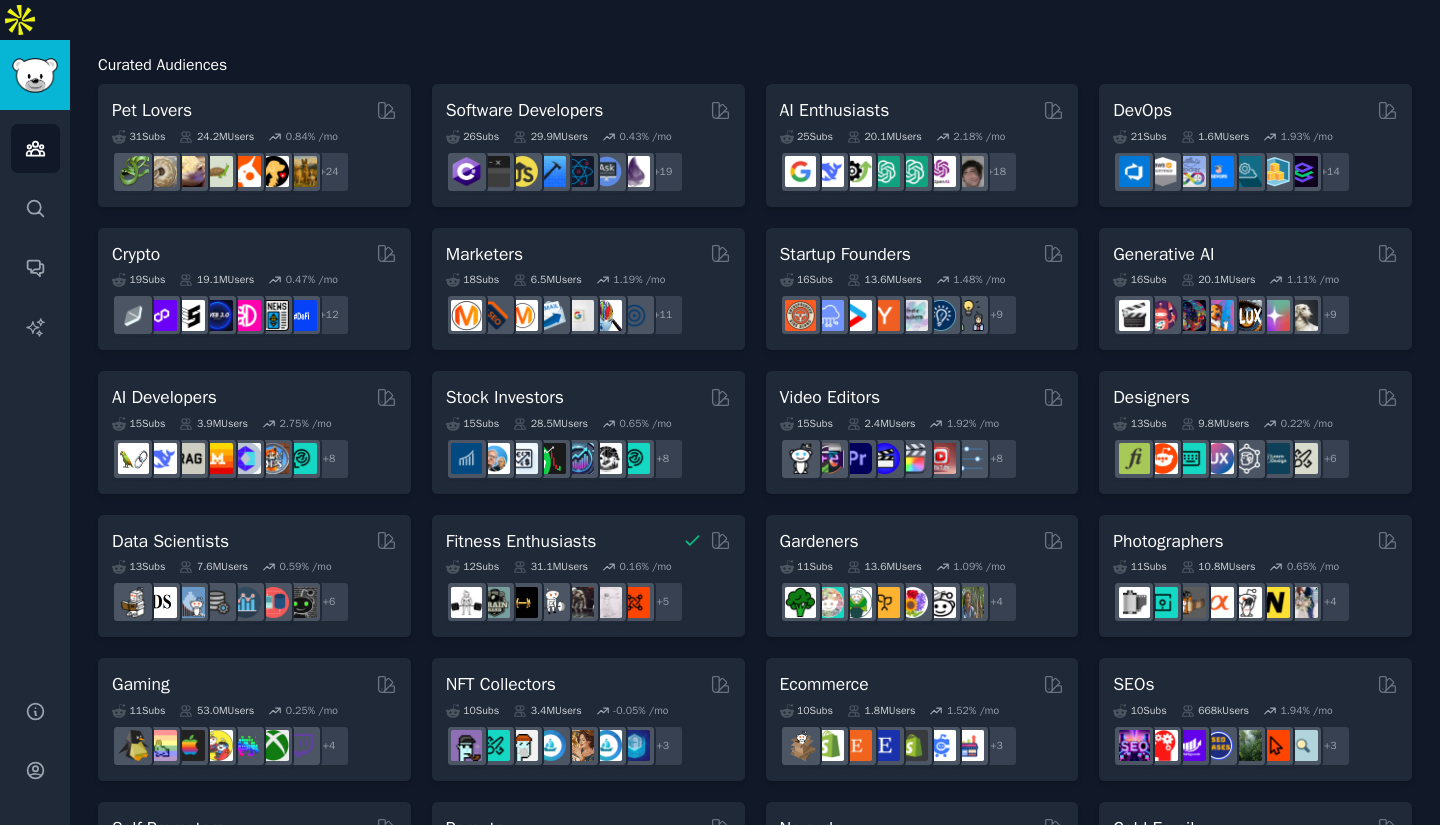 scroll, scrollTop: 0, scrollLeft: 0, axis: both 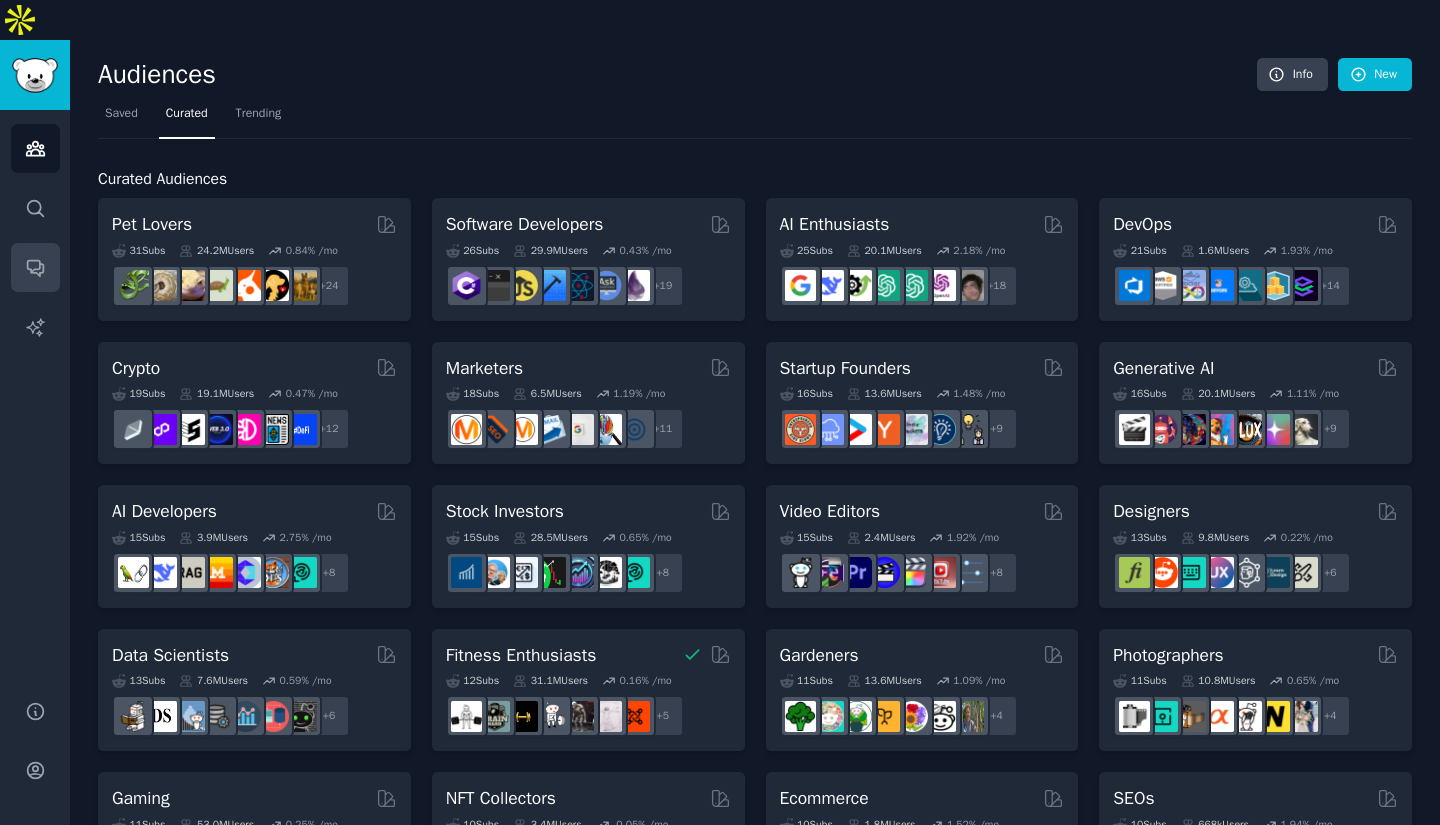 click 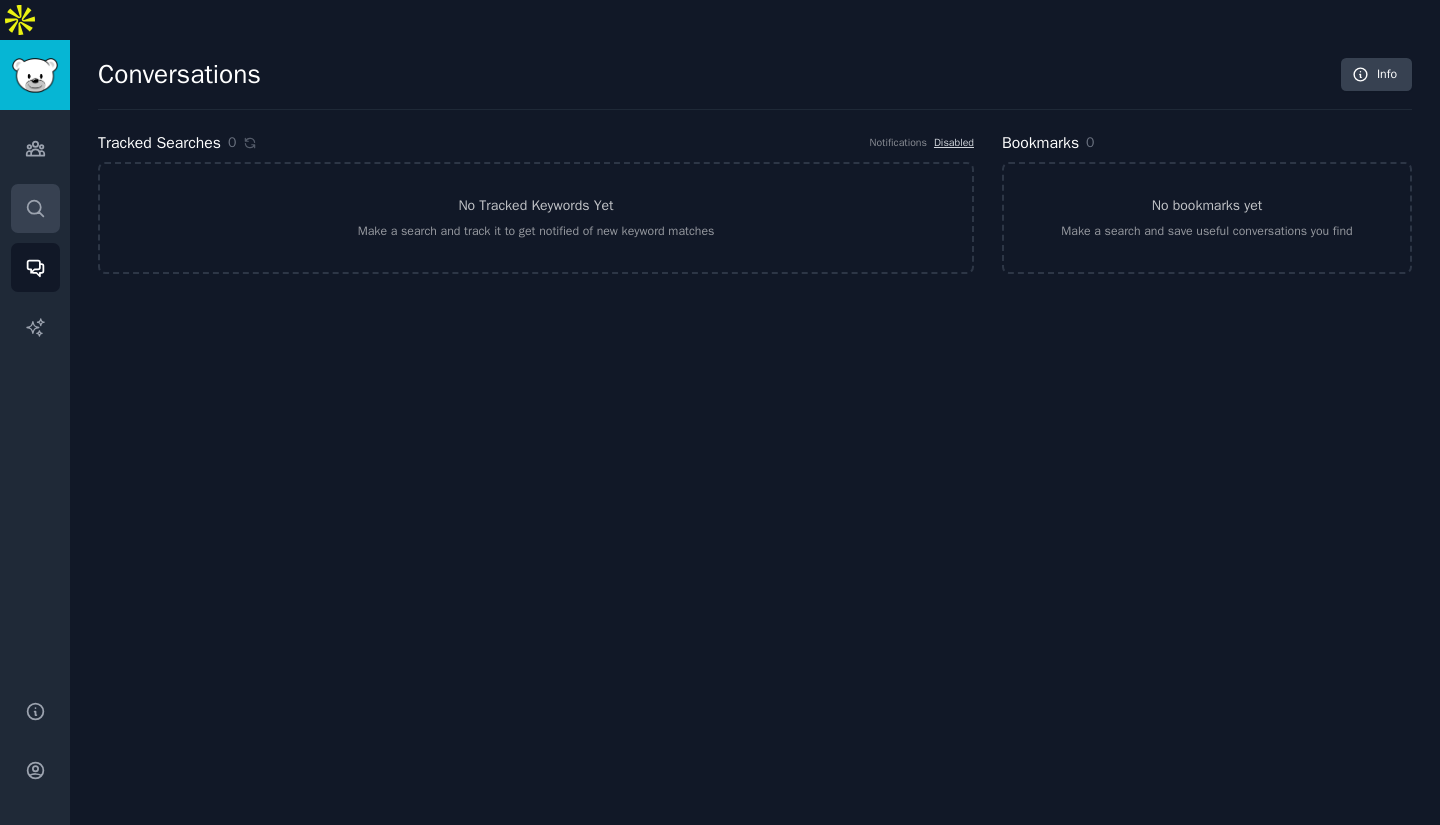 click on "Search" at bounding box center [35, 208] 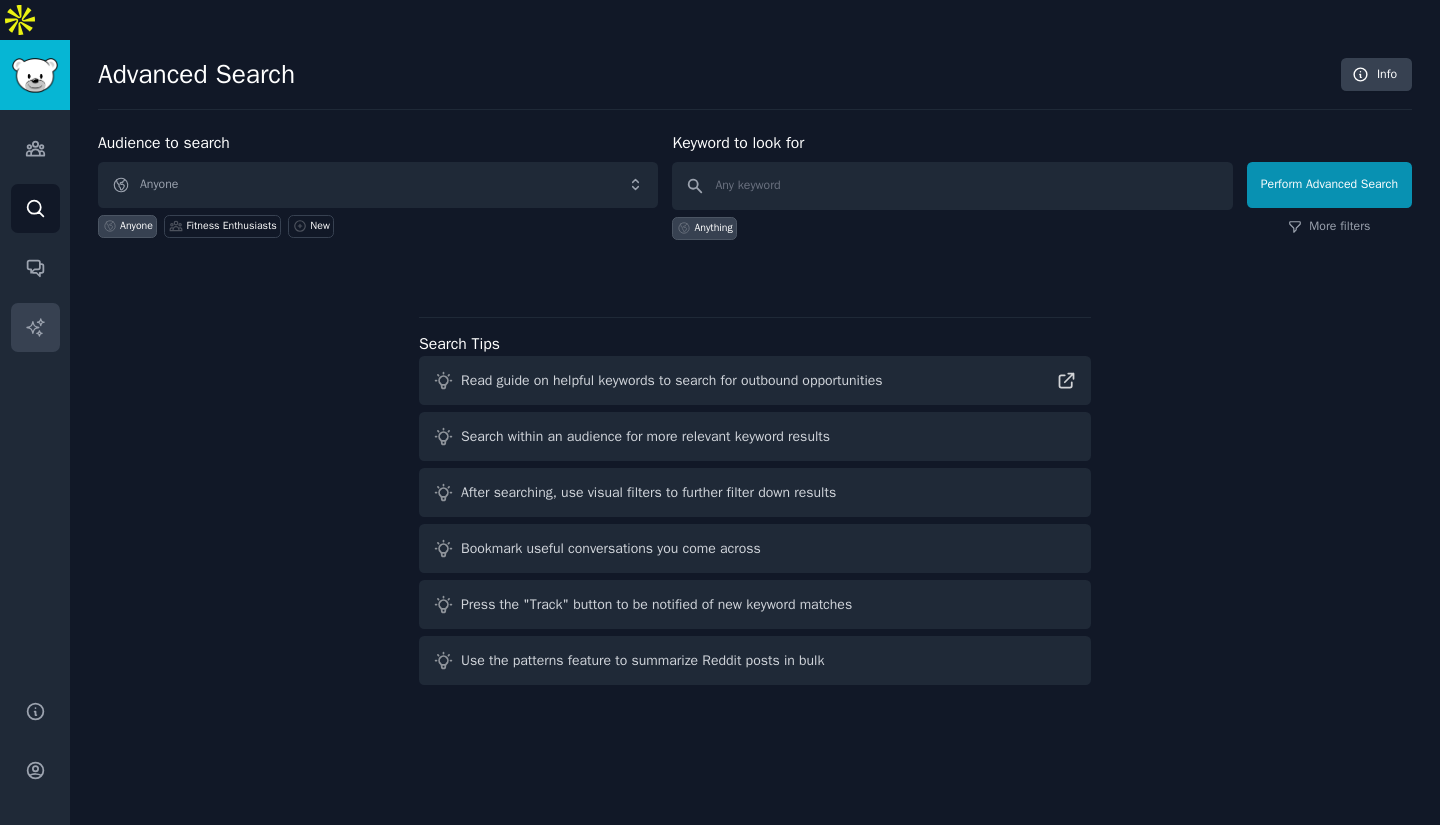 click 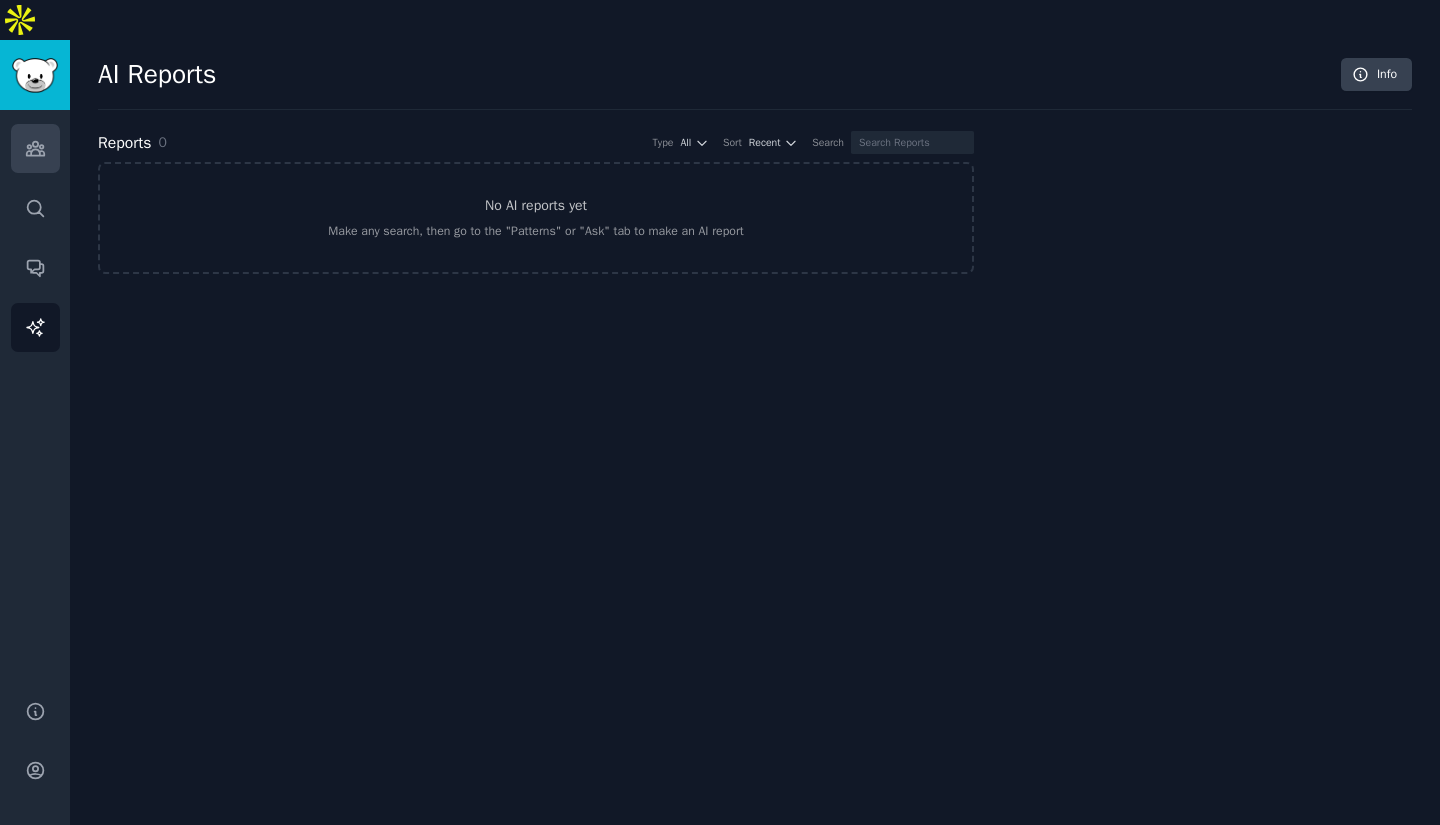 click on "Audiences" at bounding box center (35, 148) 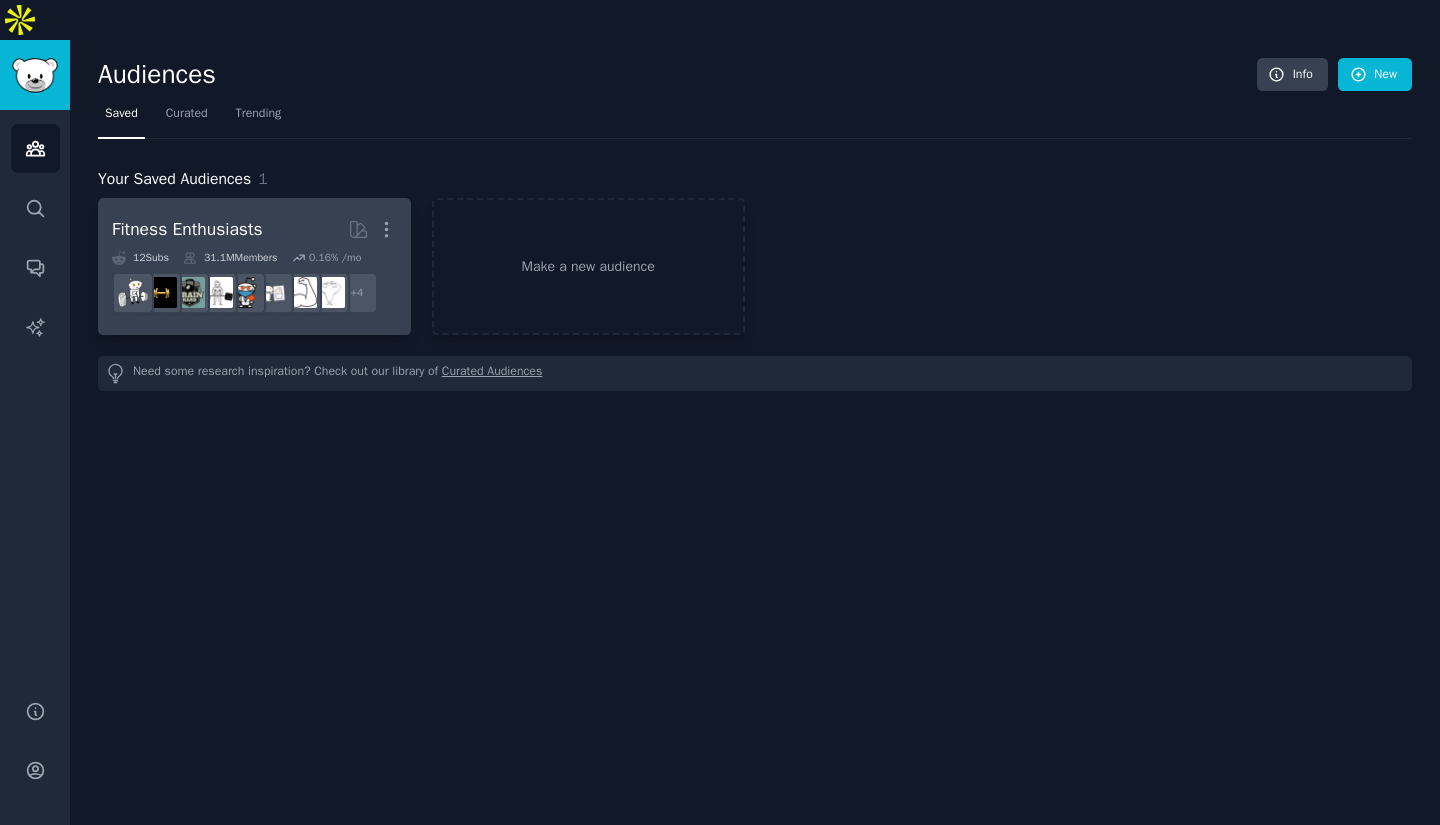 click on "Fitness Enthusiasts More" at bounding box center [254, 229] 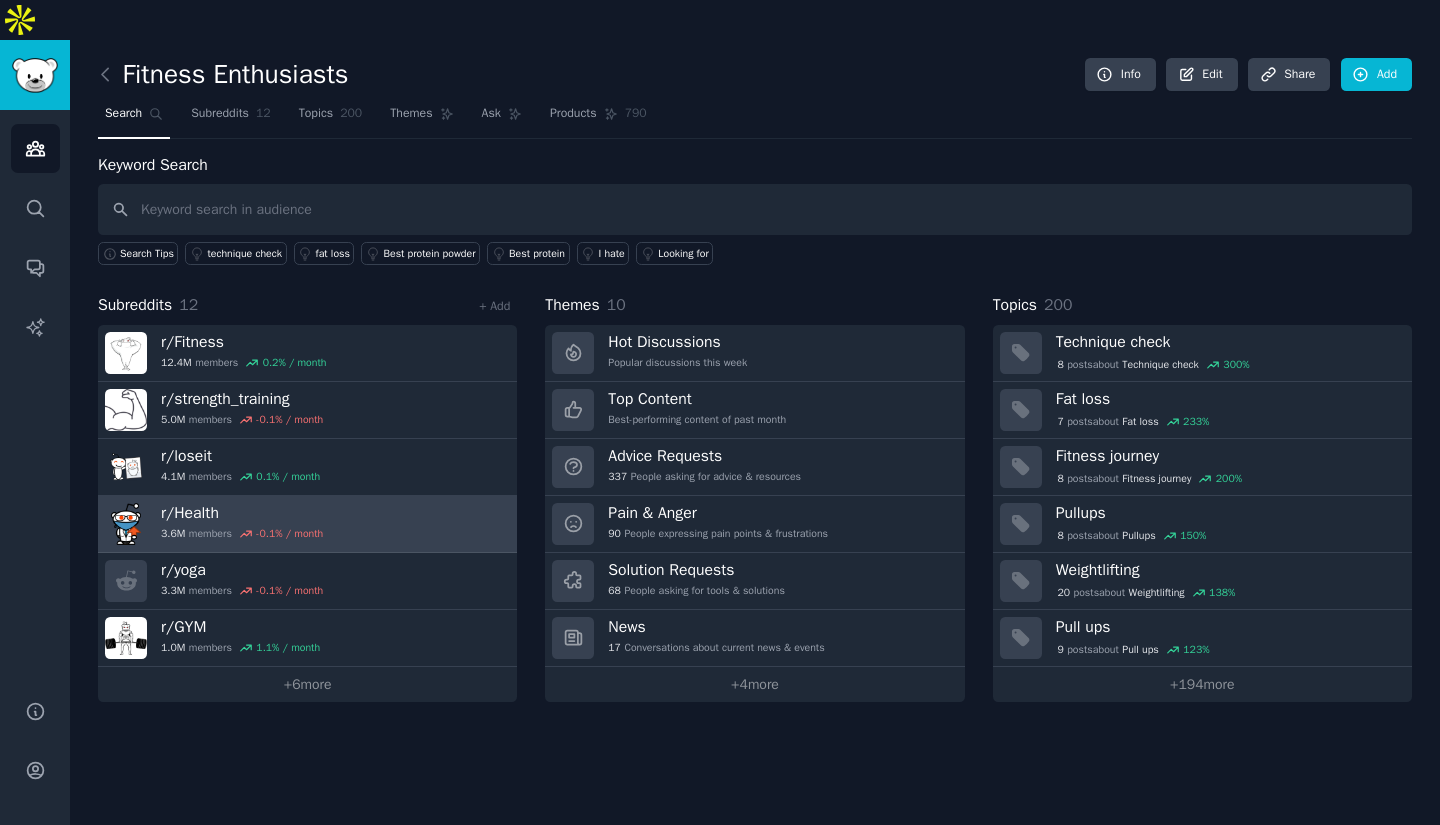 click on "r/ Health" at bounding box center (242, 513) 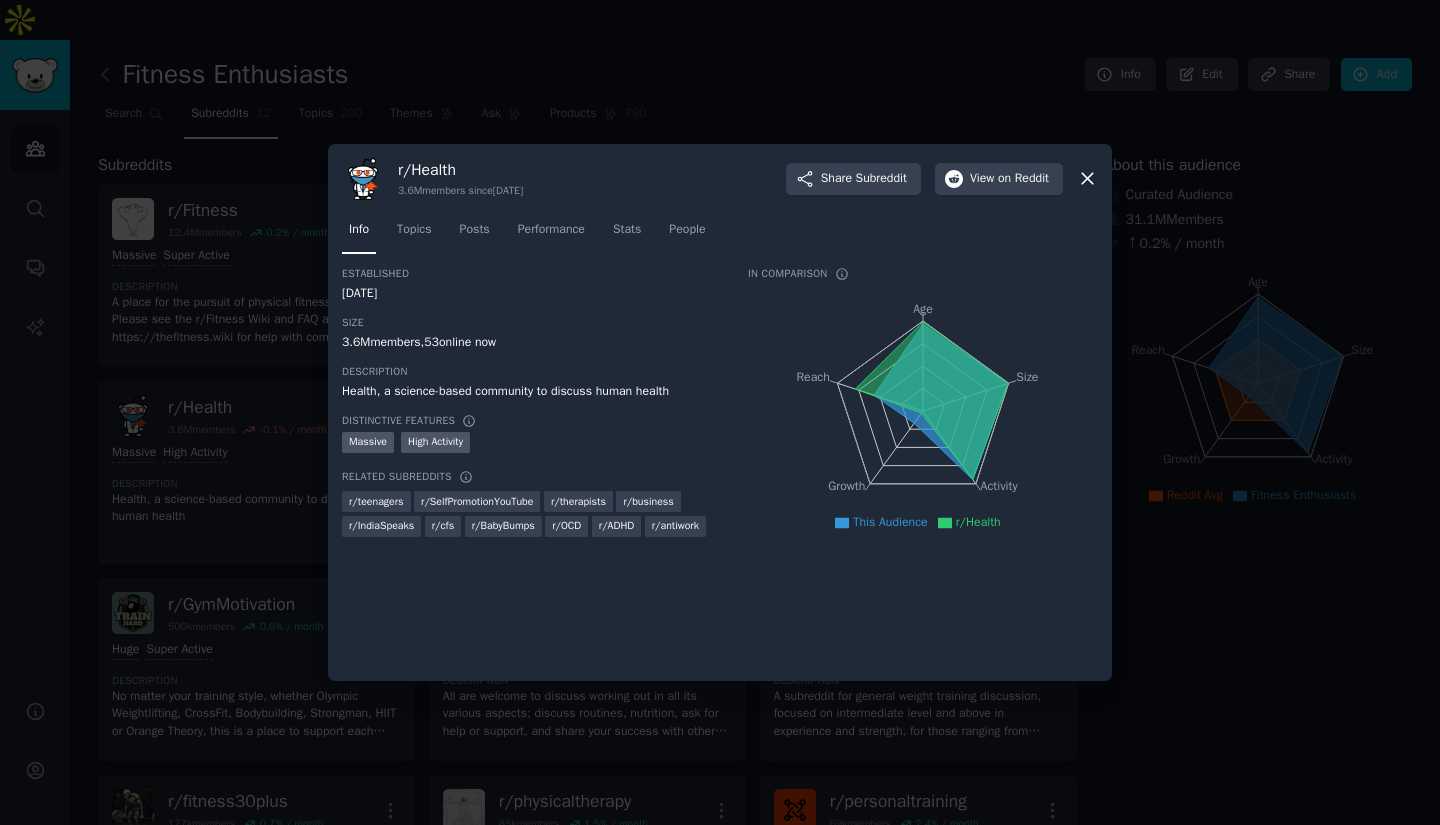 type 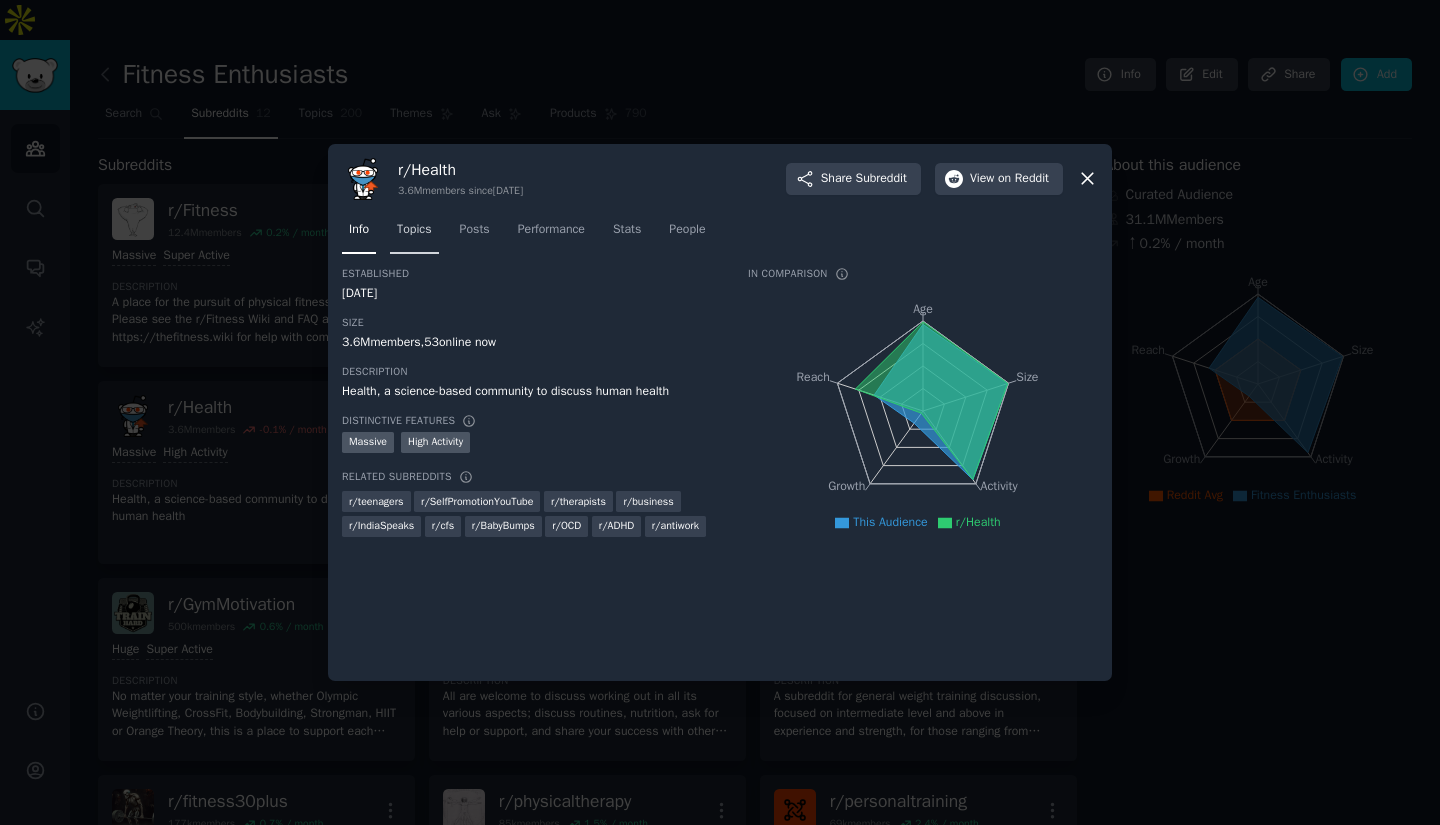click on "Topics" at bounding box center (414, 230) 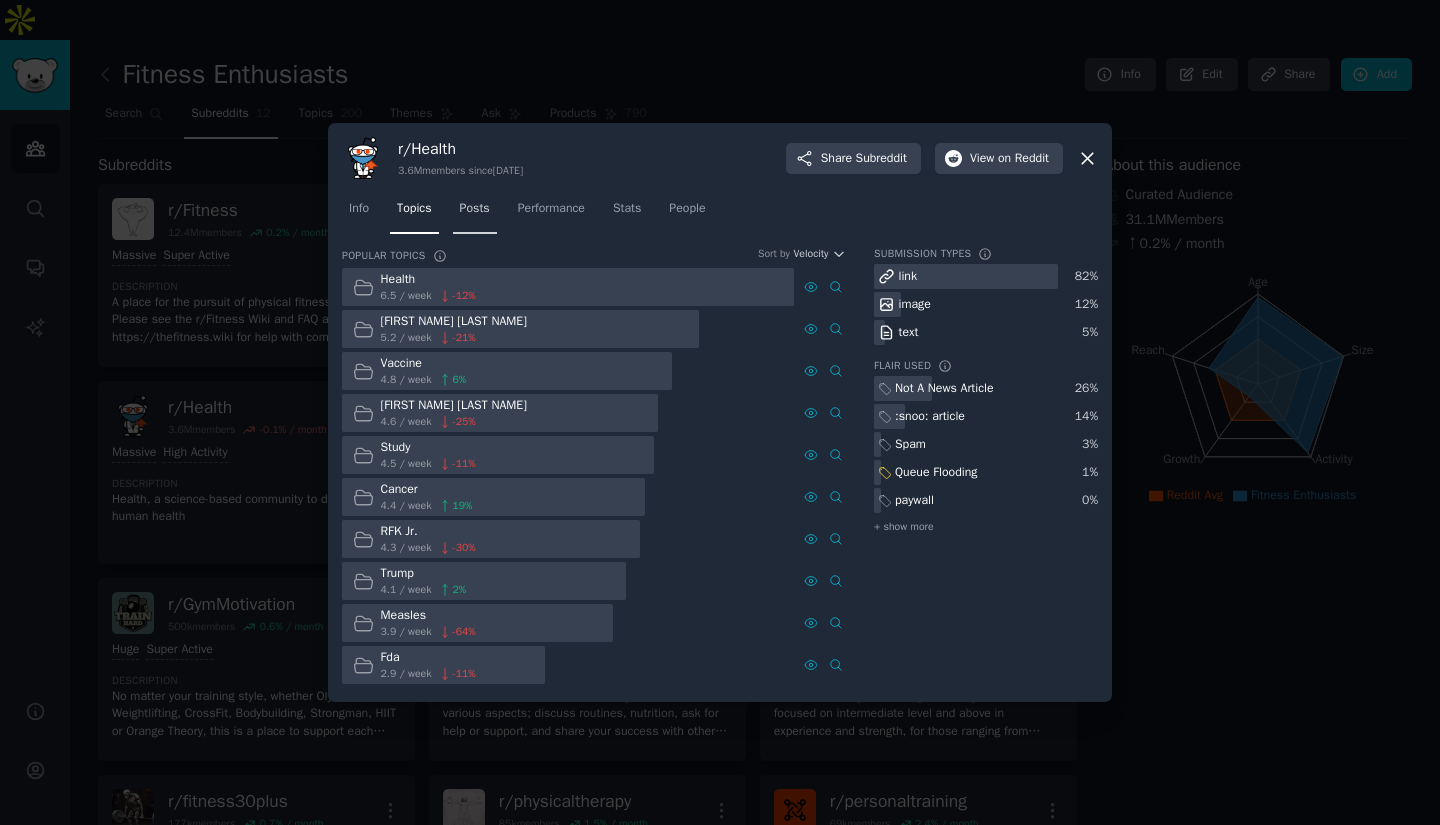click on "Posts" at bounding box center (475, 209) 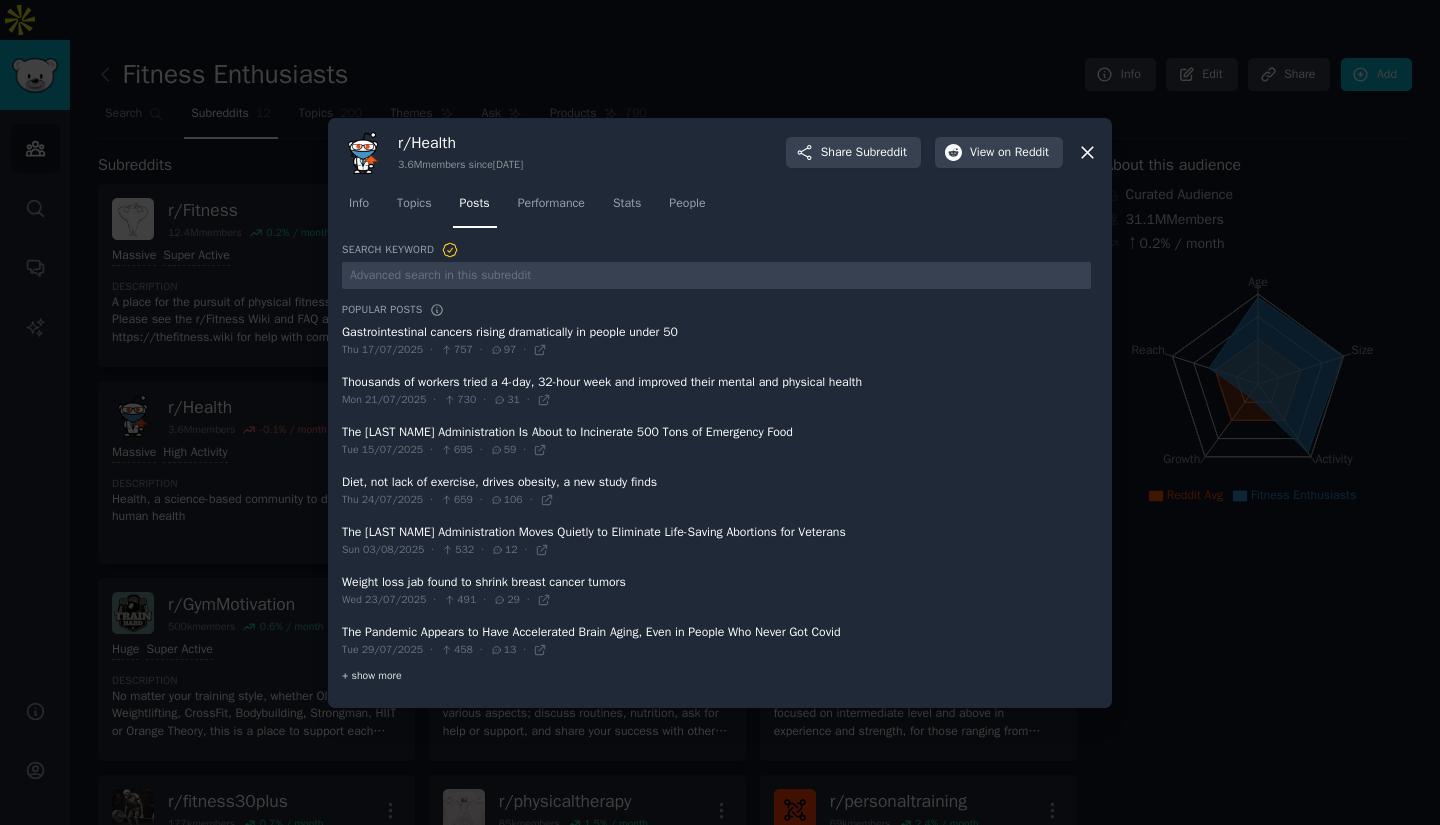 click on "+ show more" at bounding box center [716, 676] 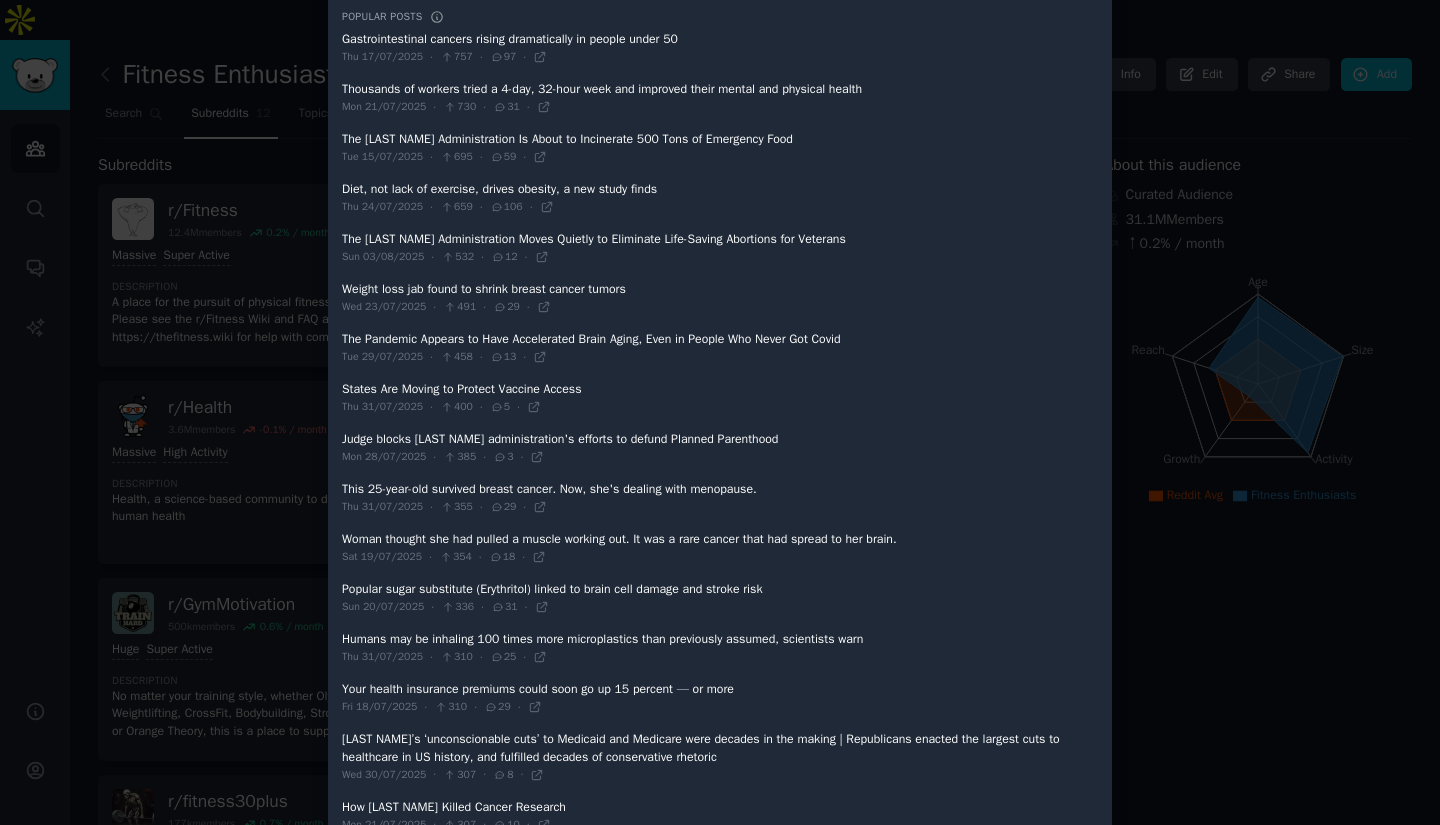 scroll, scrollTop: 0, scrollLeft: 0, axis: both 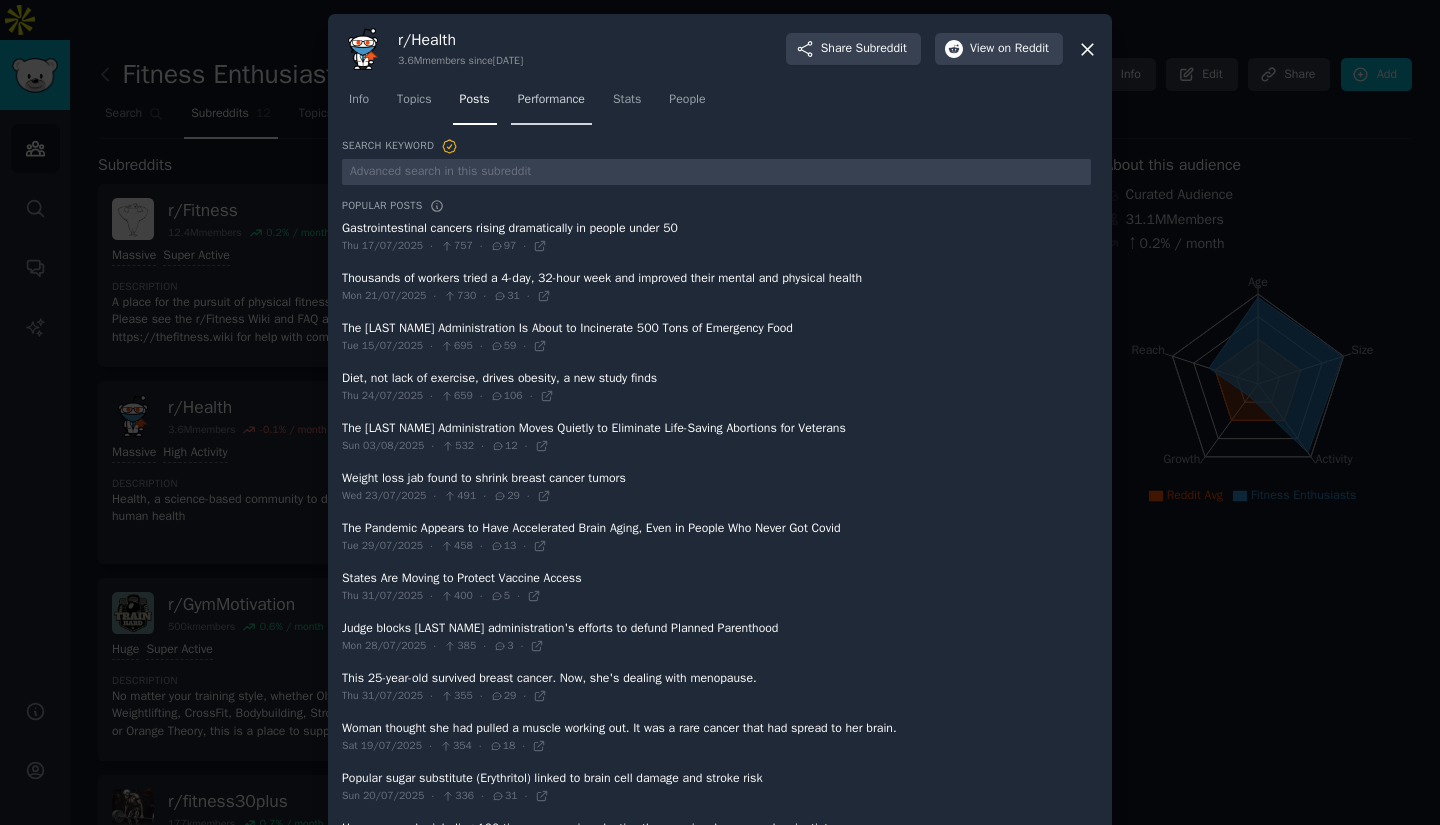 click on "Performance" at bounding box center (551, 100) 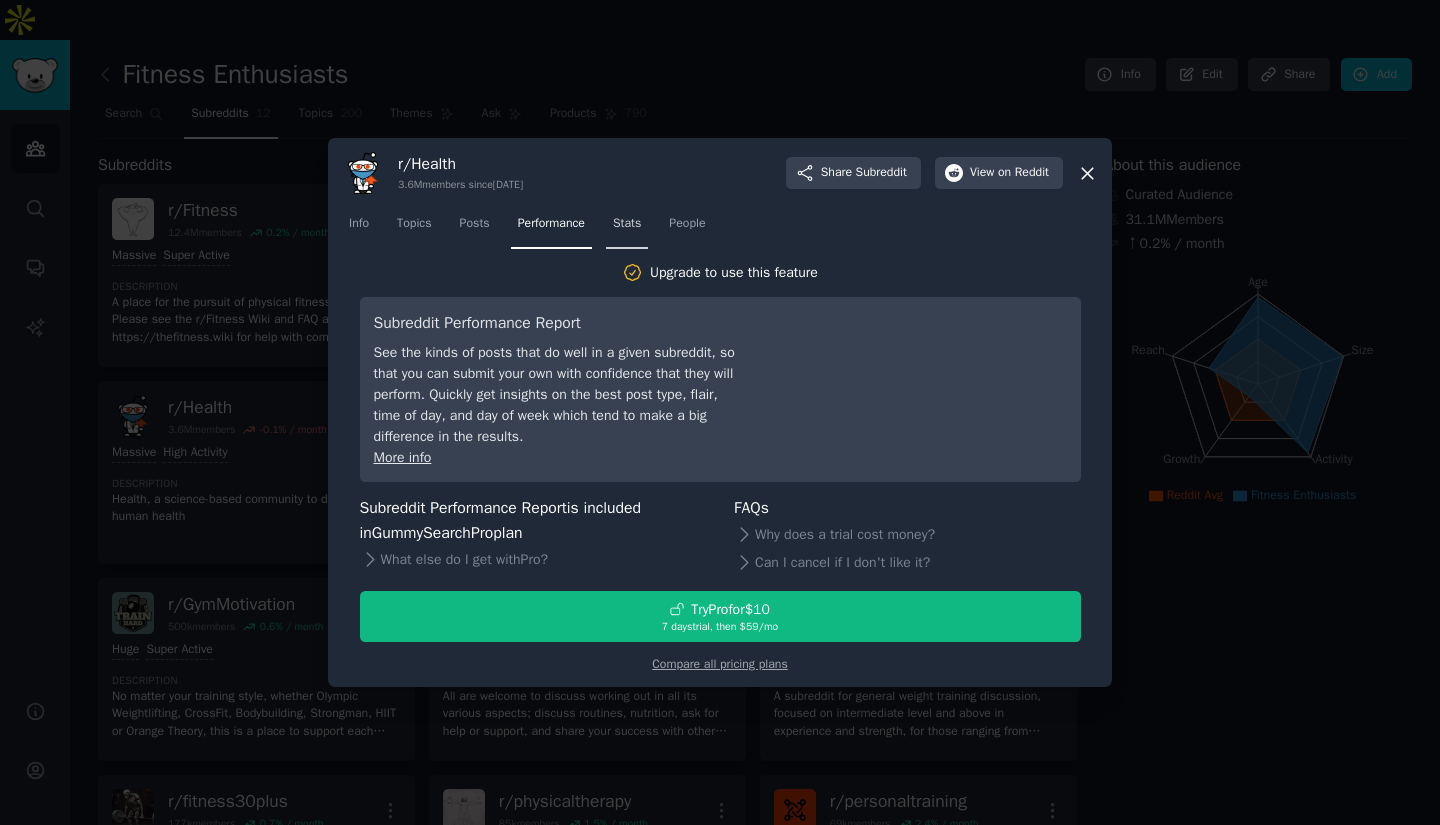 click on "Stats" at bounding box center [627, 224] 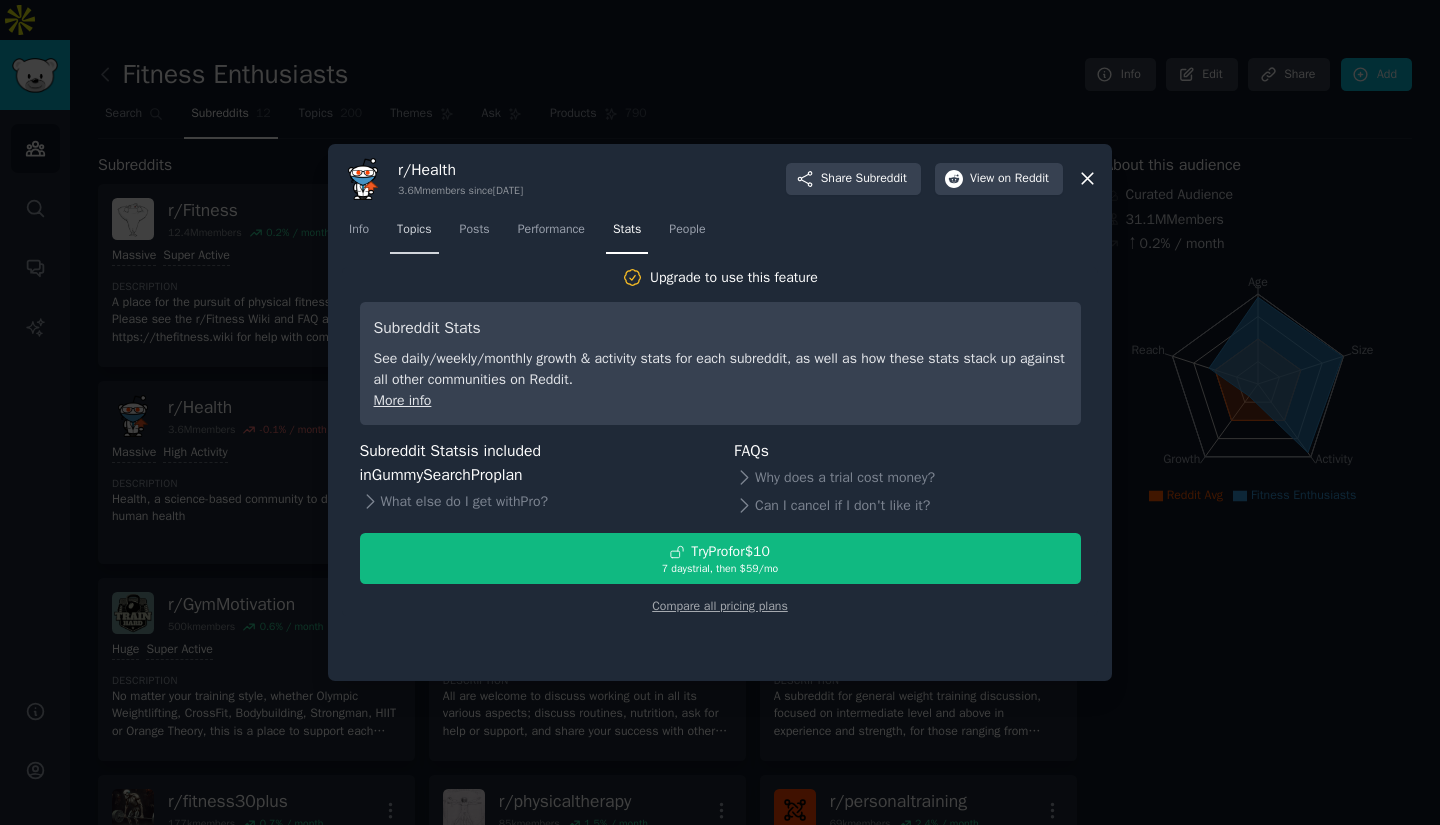 click on "Topics" at bounding box center [414, 230] 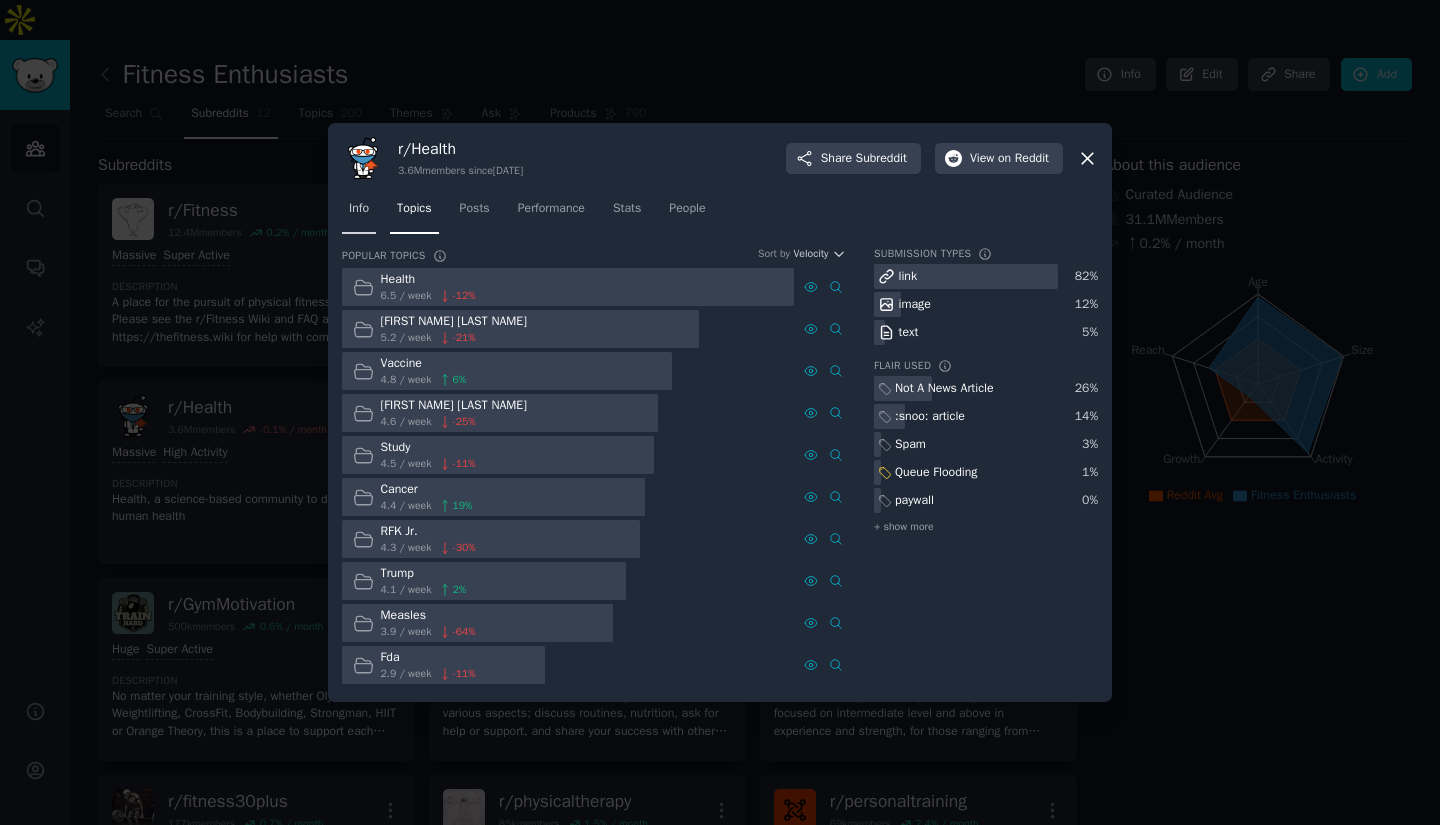 click on "Info" at bounding box center [359, 213] 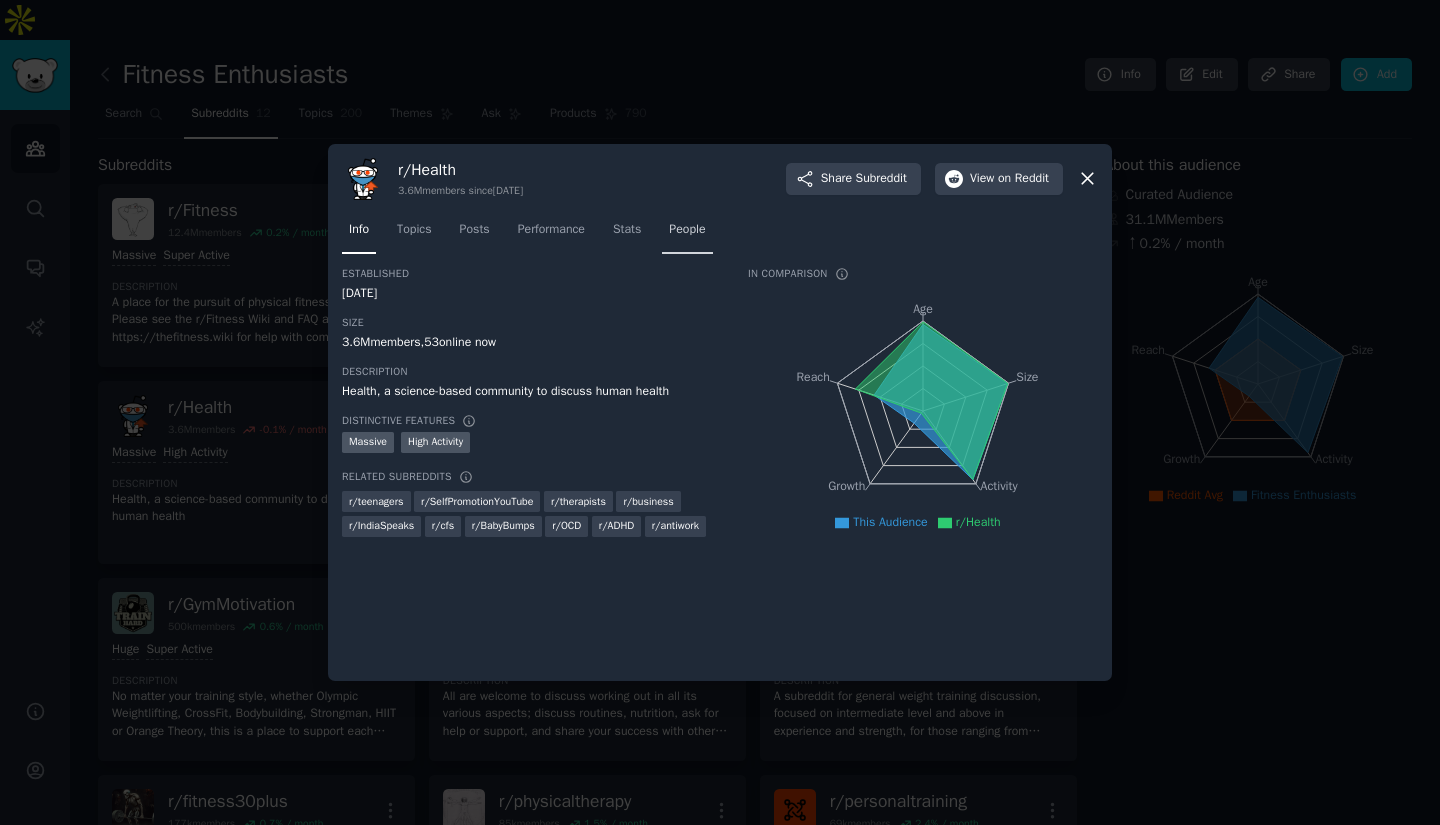 click on "People" at bounding box center [687, 230] 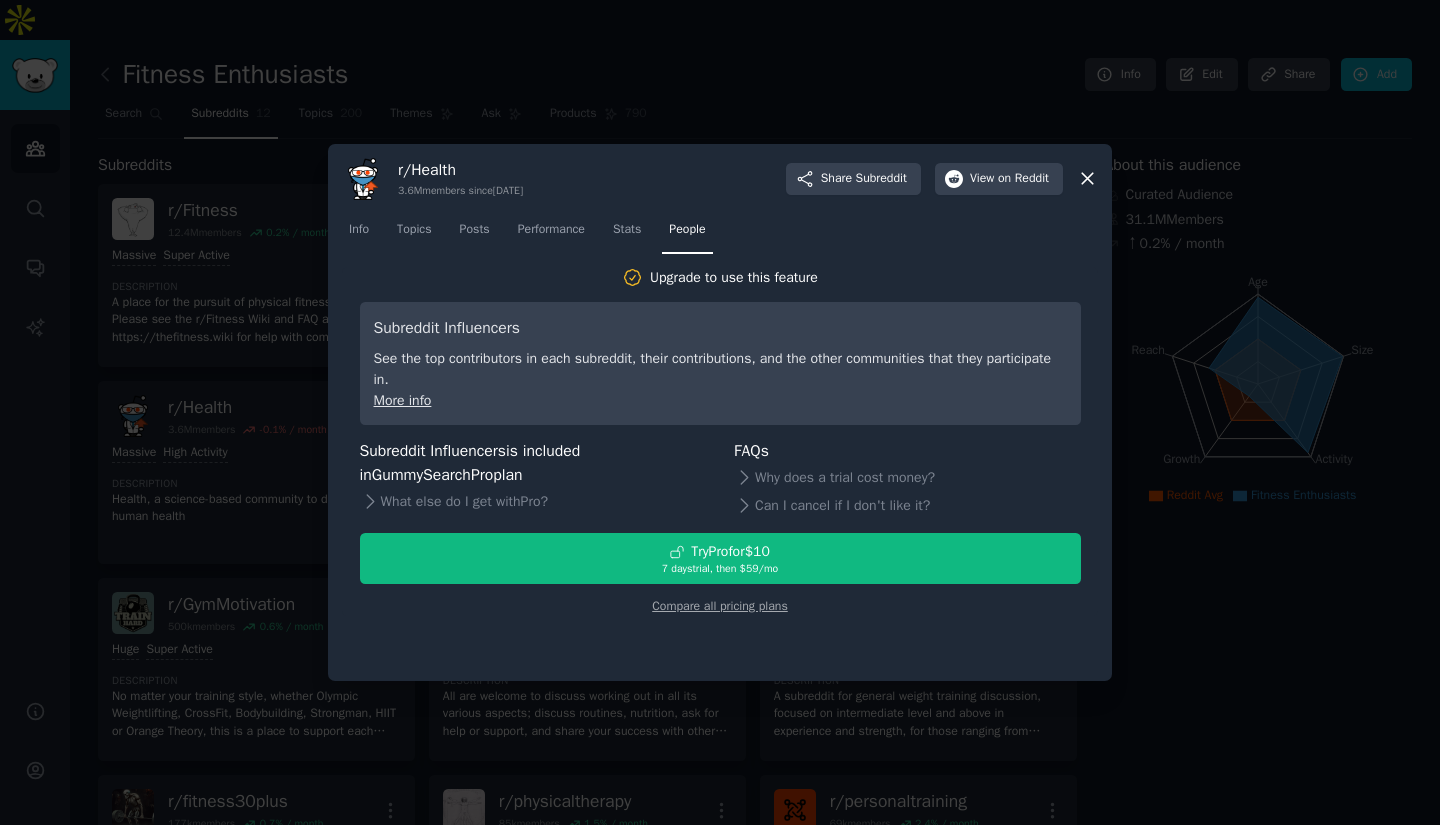 click 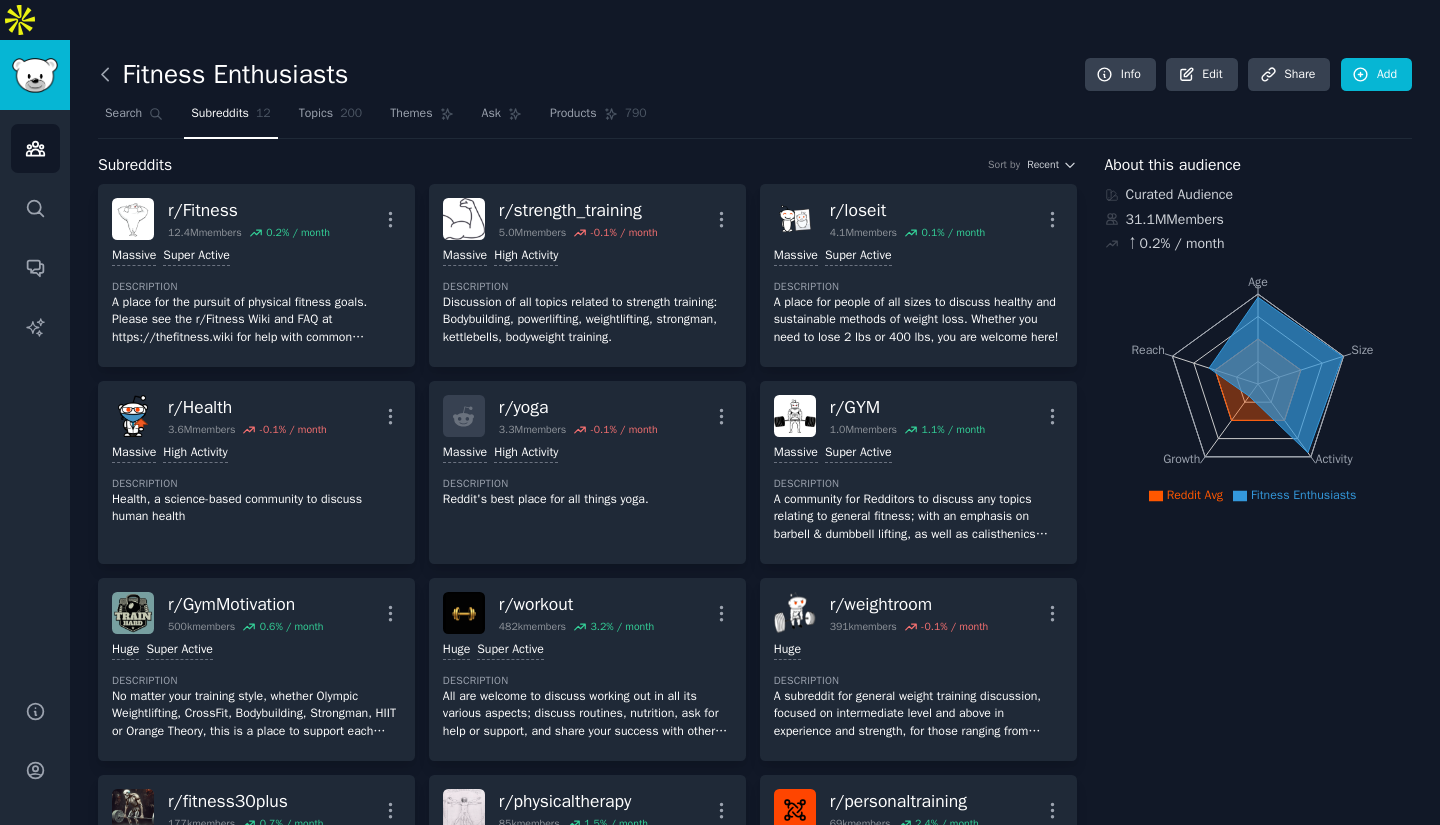 click 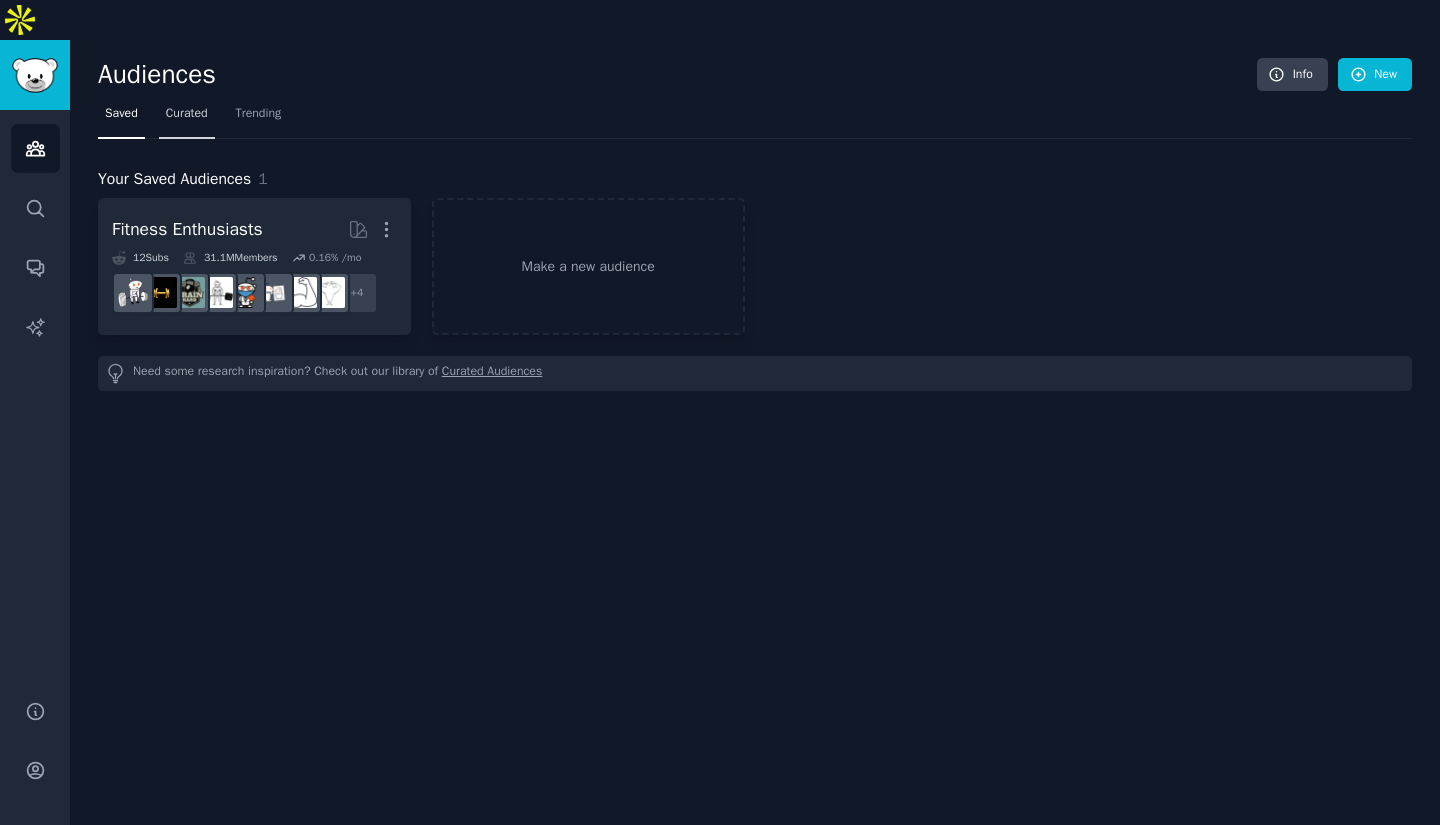 click on "Curated" at bounding box center (187, 114) 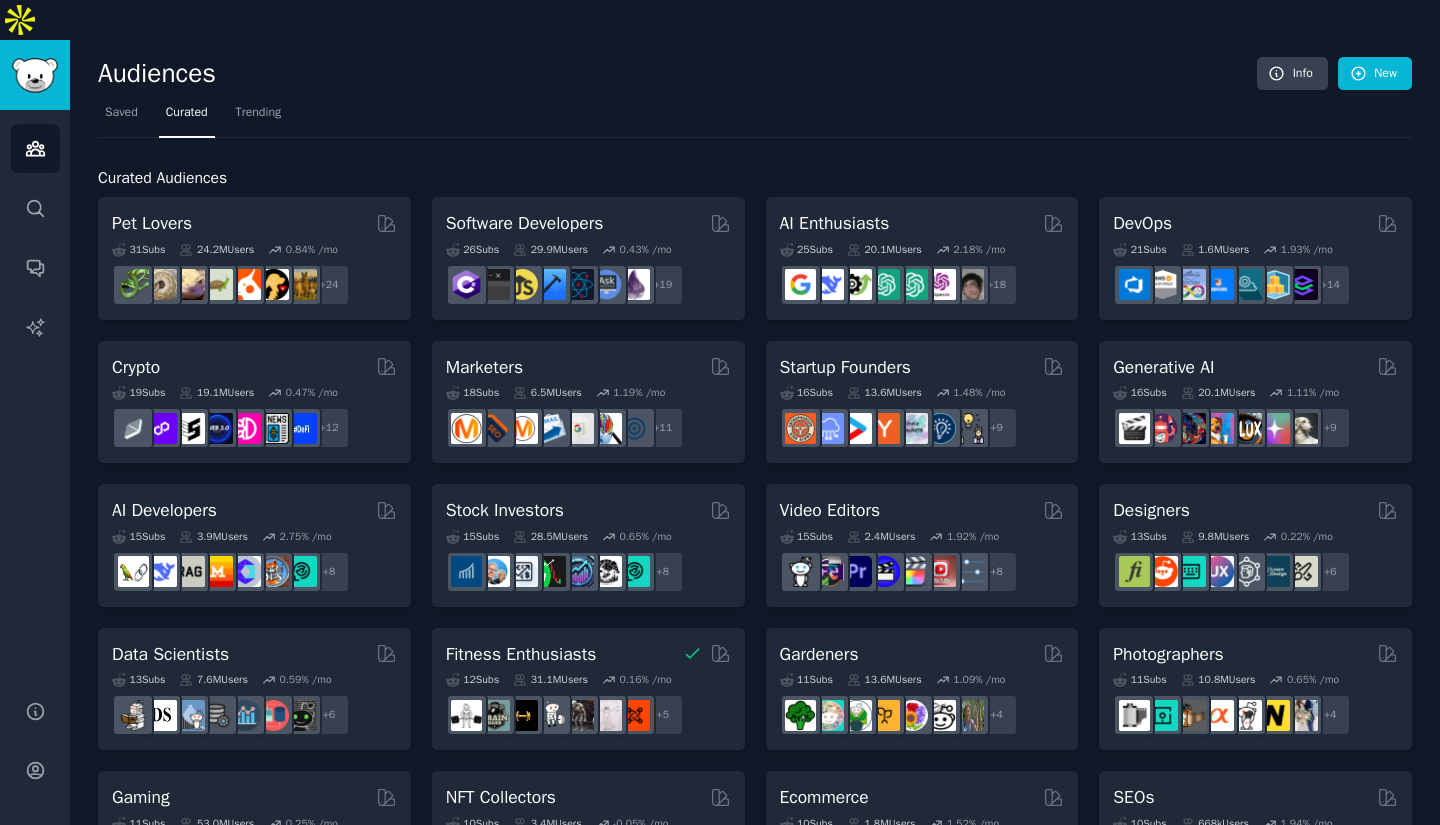 scroll, scrollTop: 0, scrollLeft: 0, axis: both 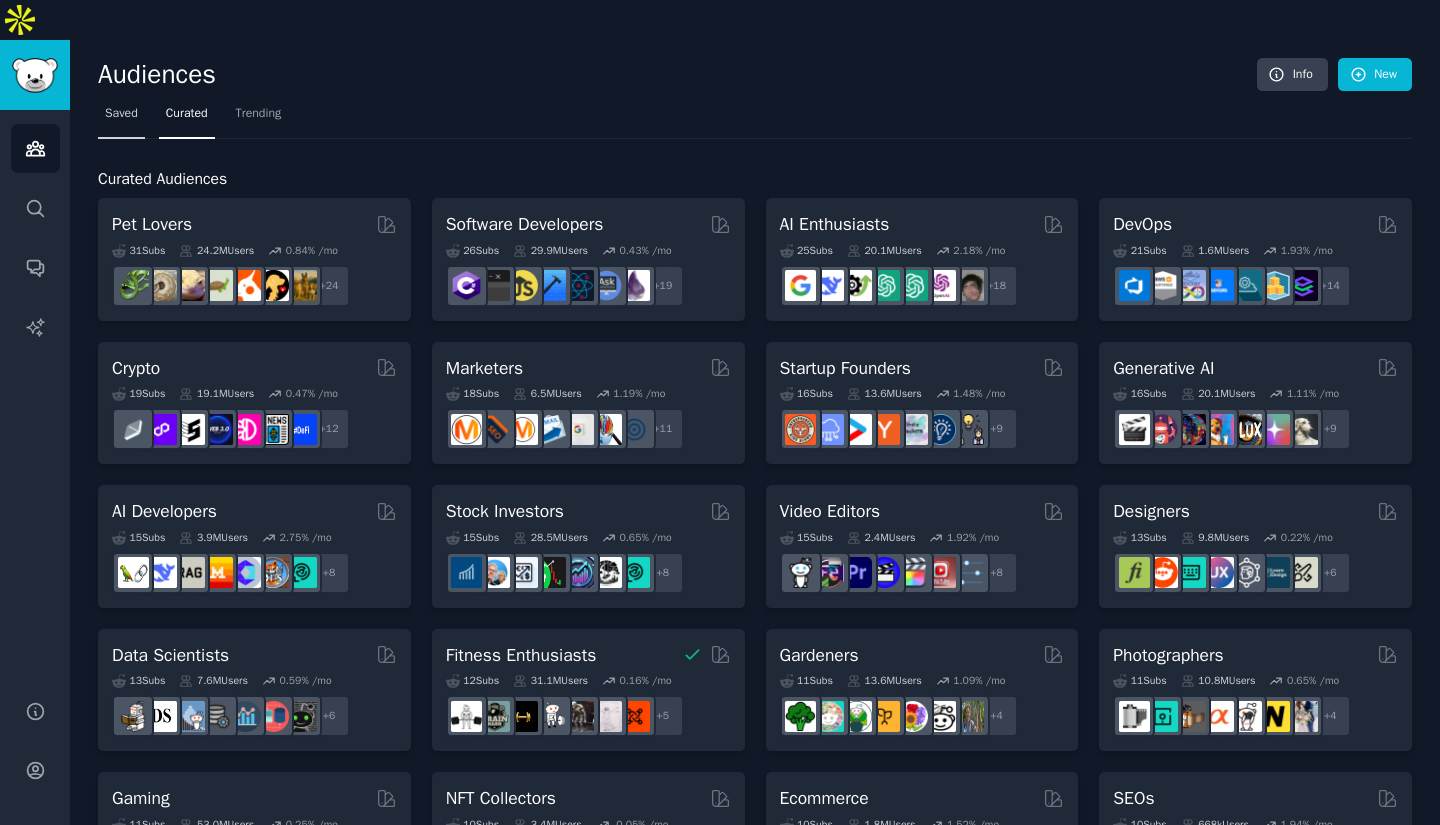 click on "Saved" at bounding box center (121, 118) 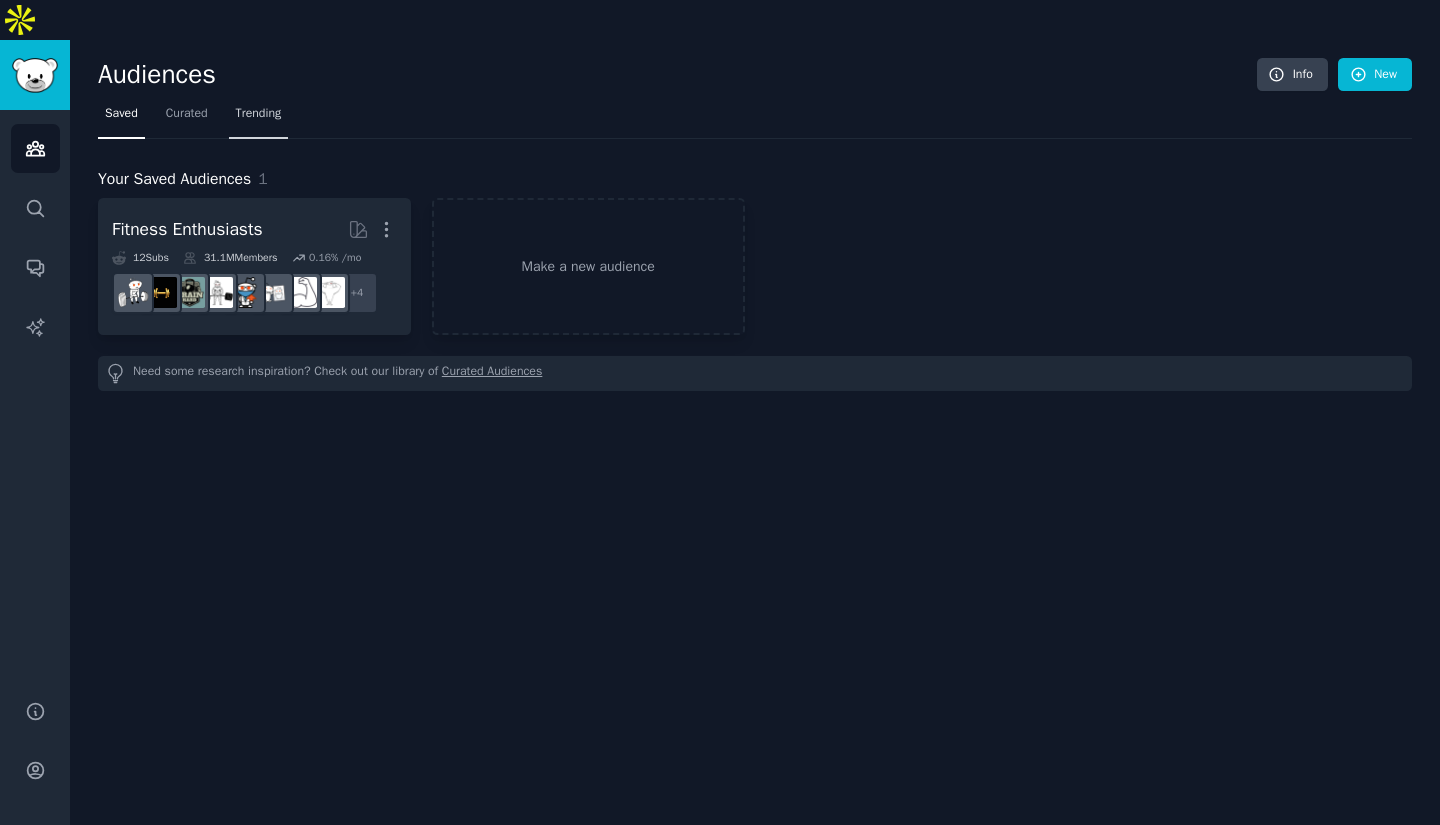 click on "Trending" at bounding box center [259, 118] 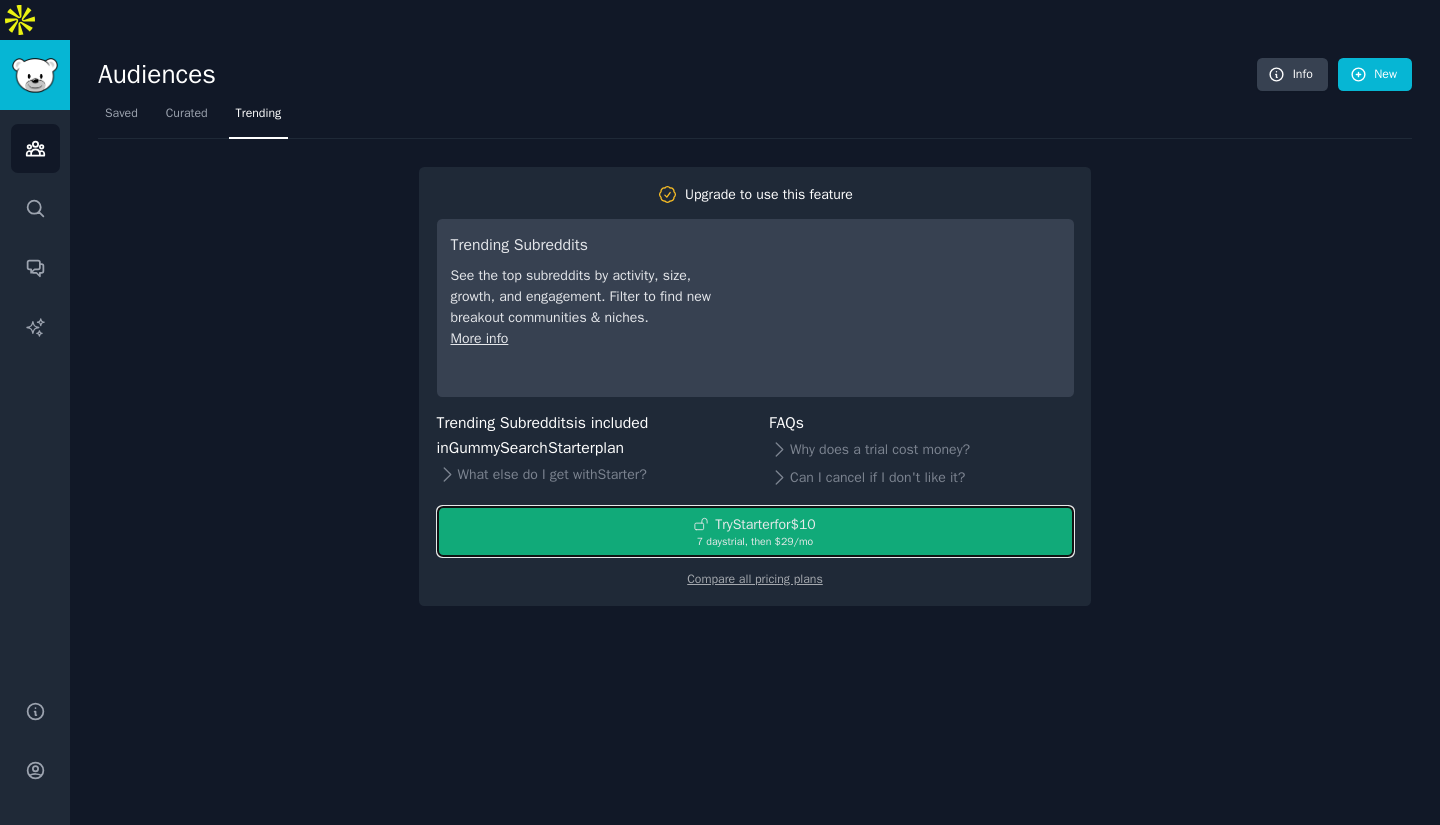 click on "7 days  trial, then $ 29 /mo" at bounding box center [755, 542] 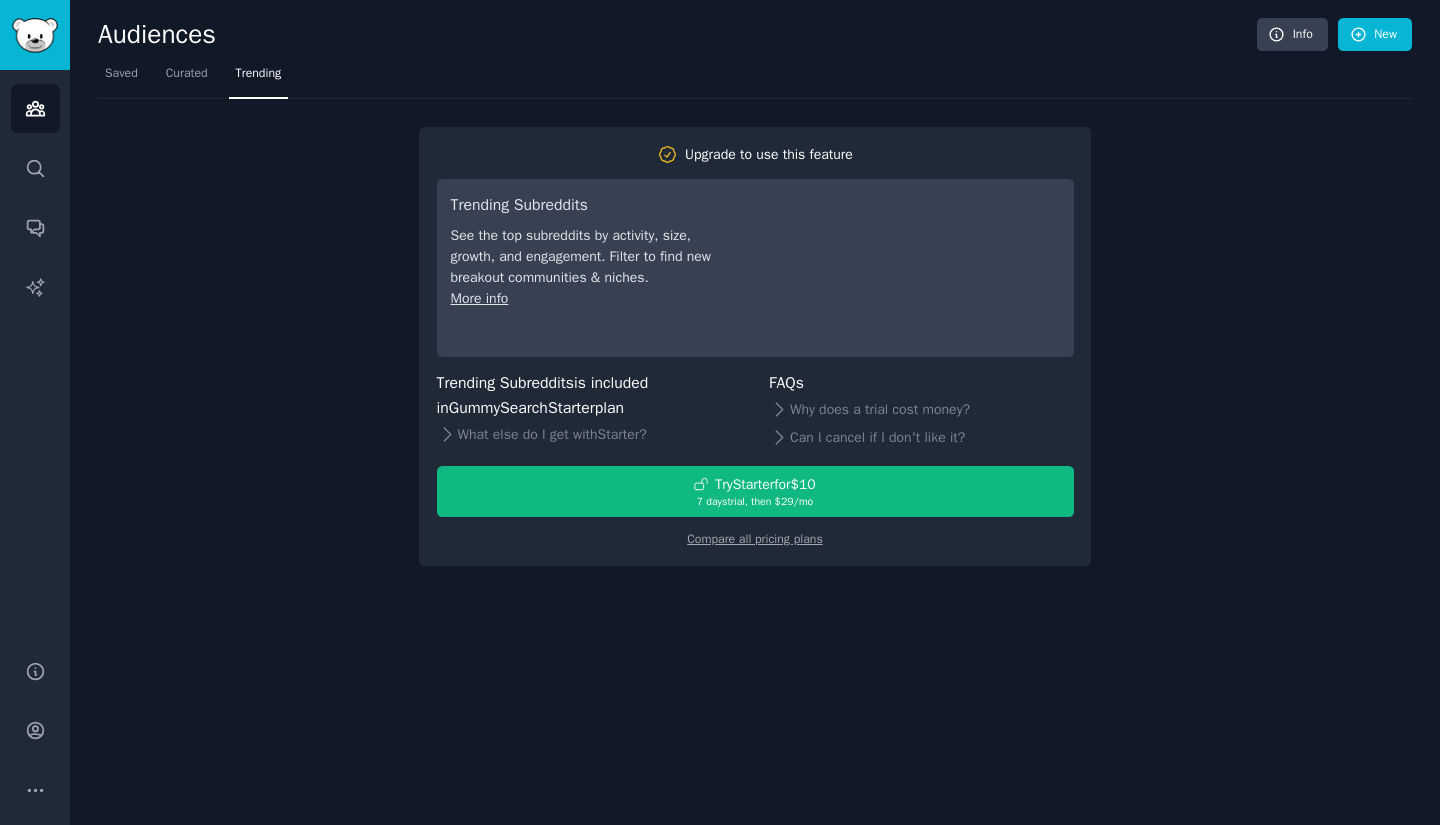 scroll, scrollTop: 0, scrollLeft: 0, axis: both 